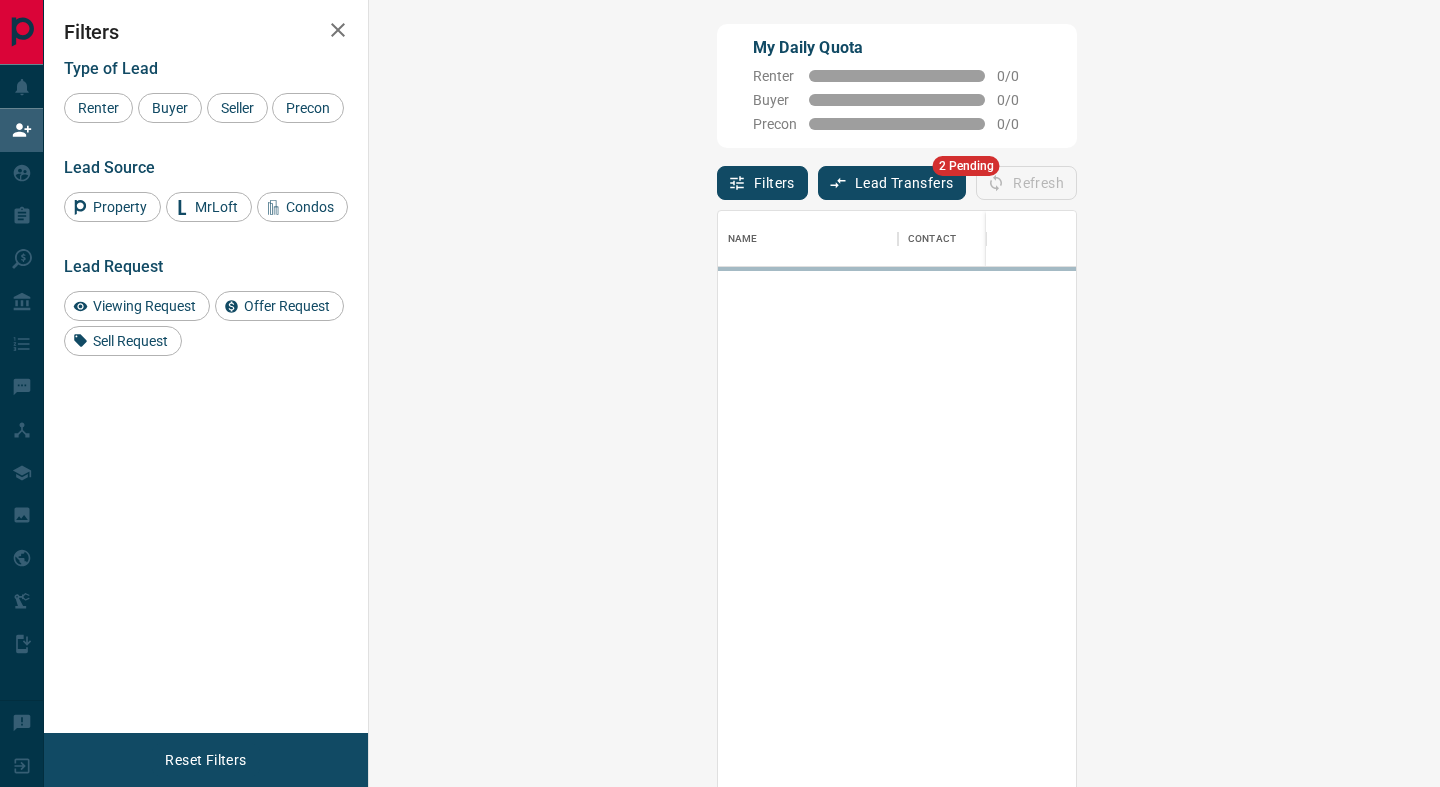 scroll, scrollTop: 0, scrollLeft: 0, axis: both 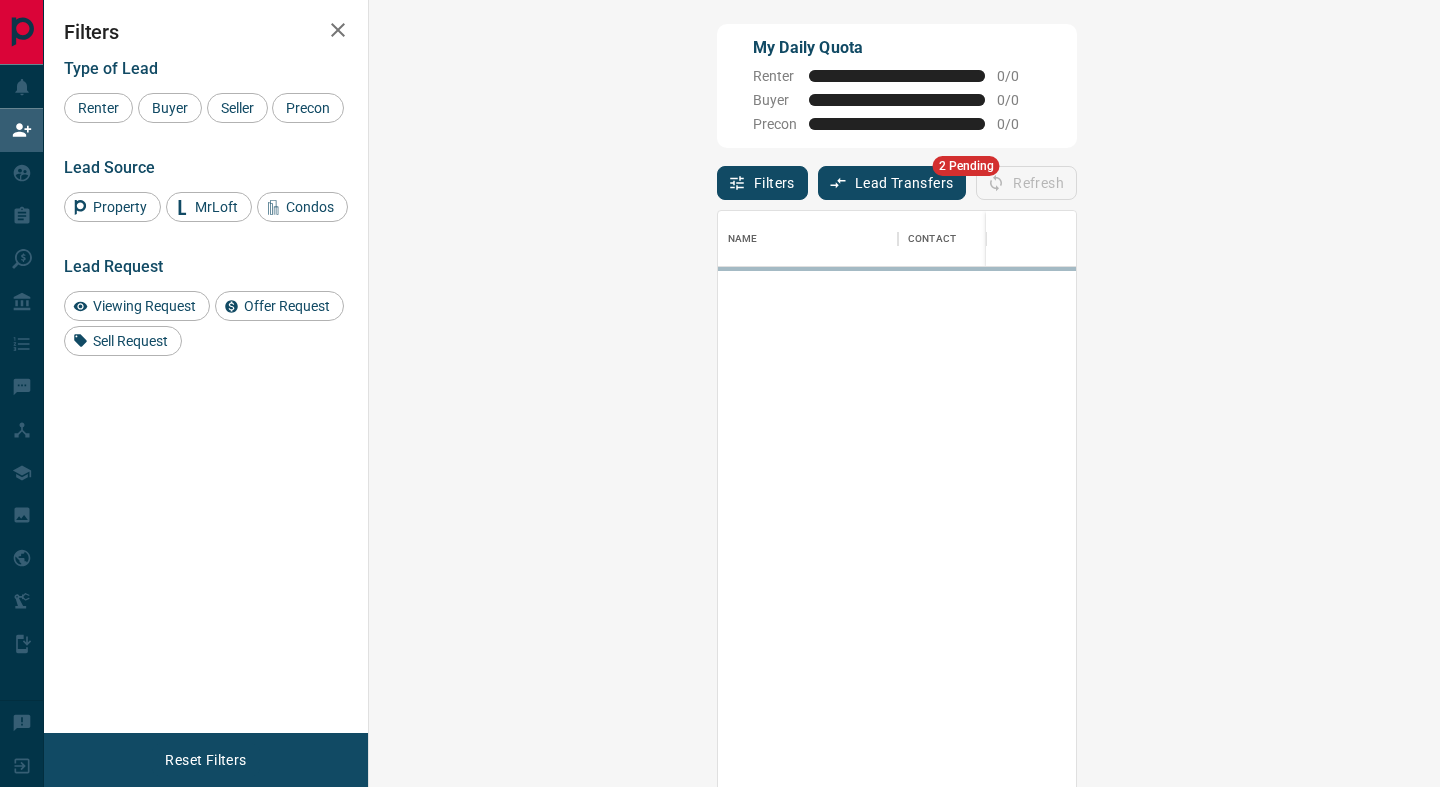 click on "Lead Transfers" at bounding box center (892, 183) 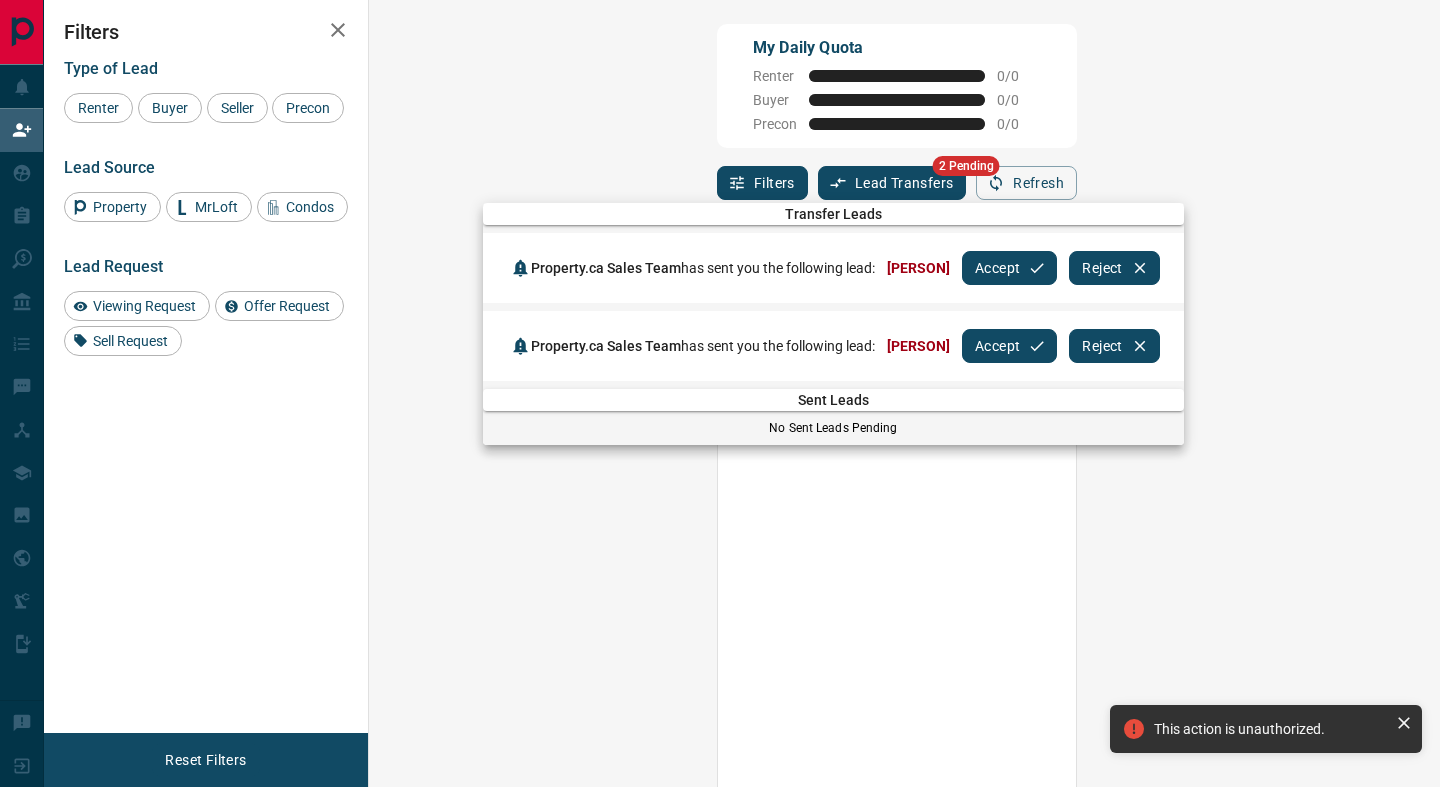 click on "Accept" at bounding box center (1009, 268) 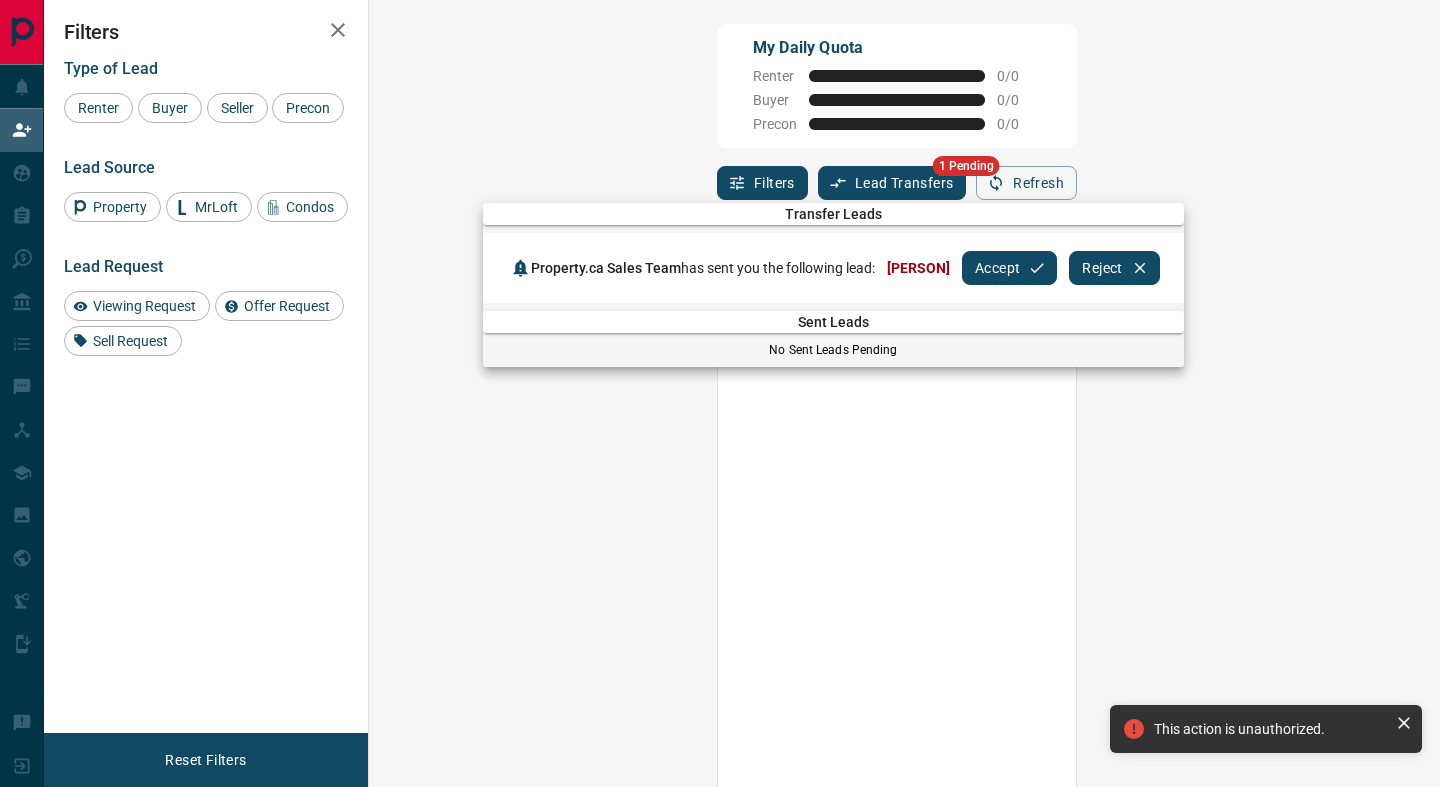 click on "Accept" at bounding box center [1009, 268] 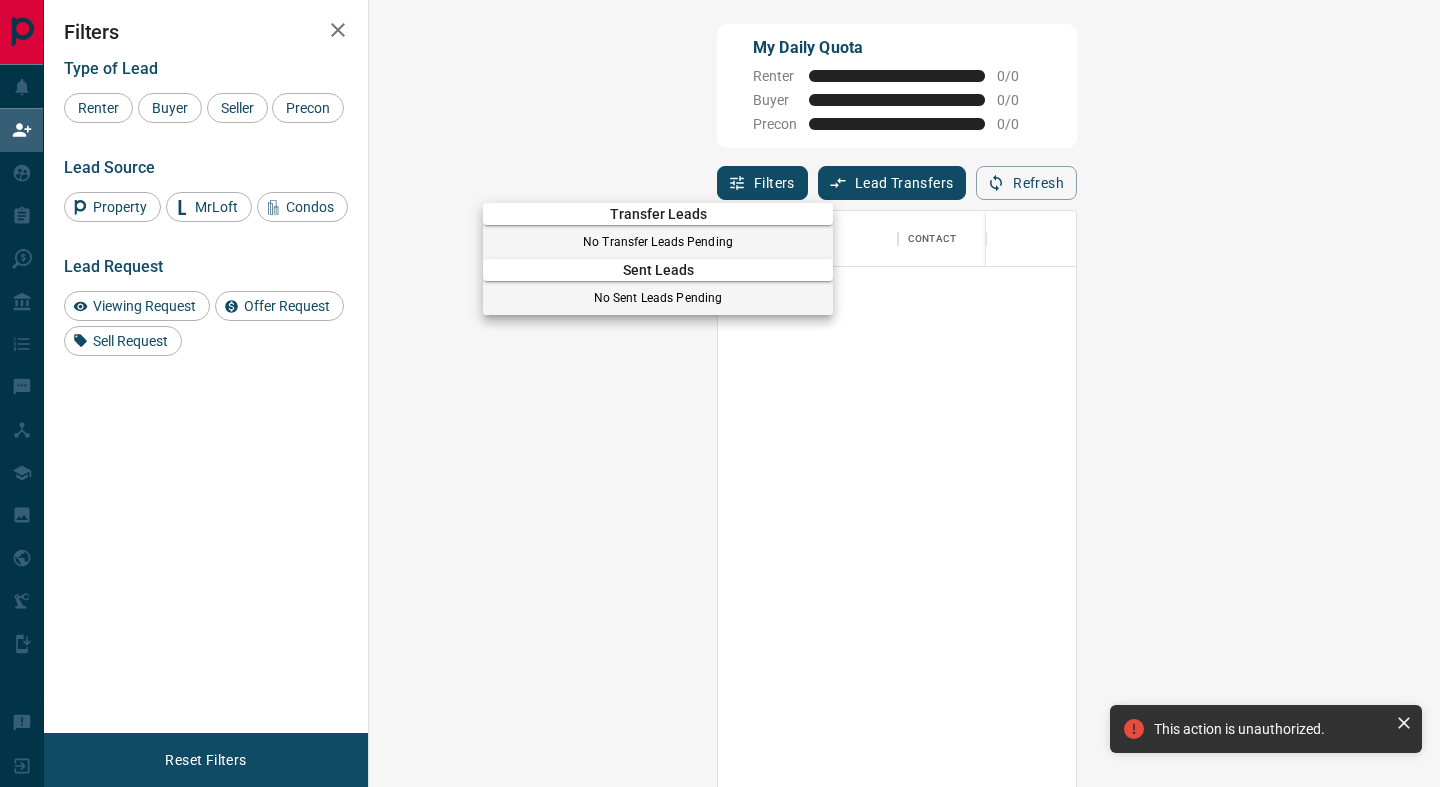 click at bounding box center [720, 393] 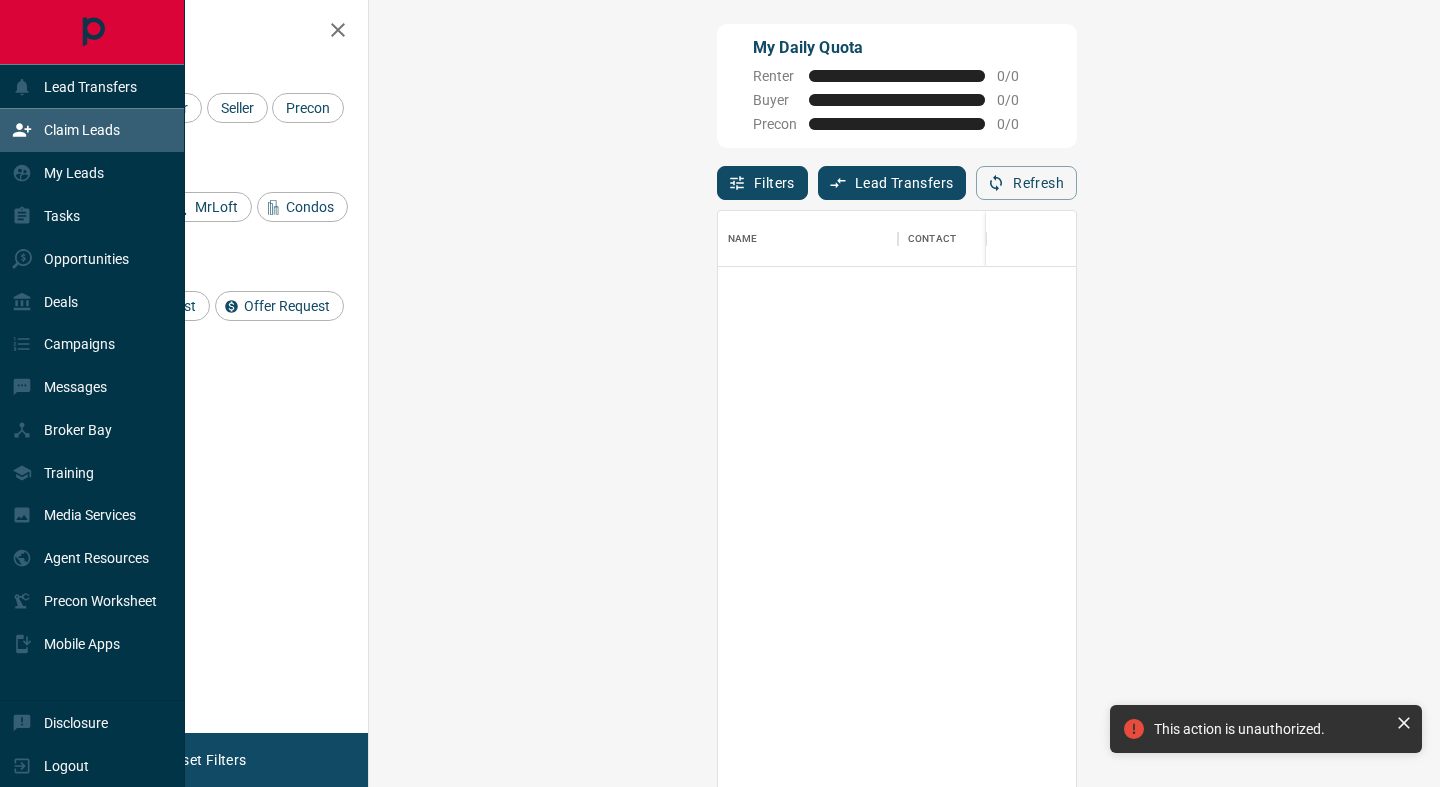 click 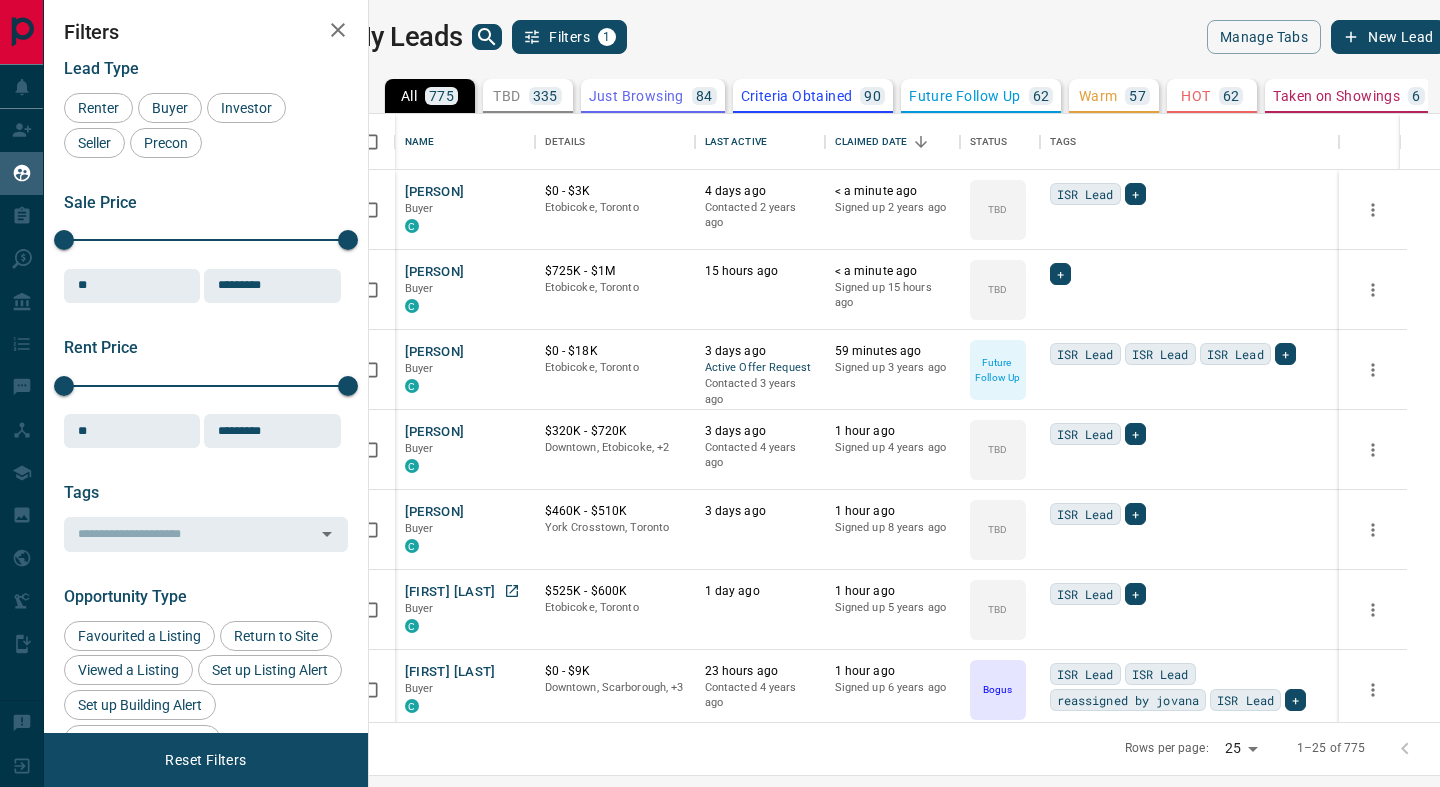 scroll, scrollTop: 147, scrollLeft: 0, axis: vertical 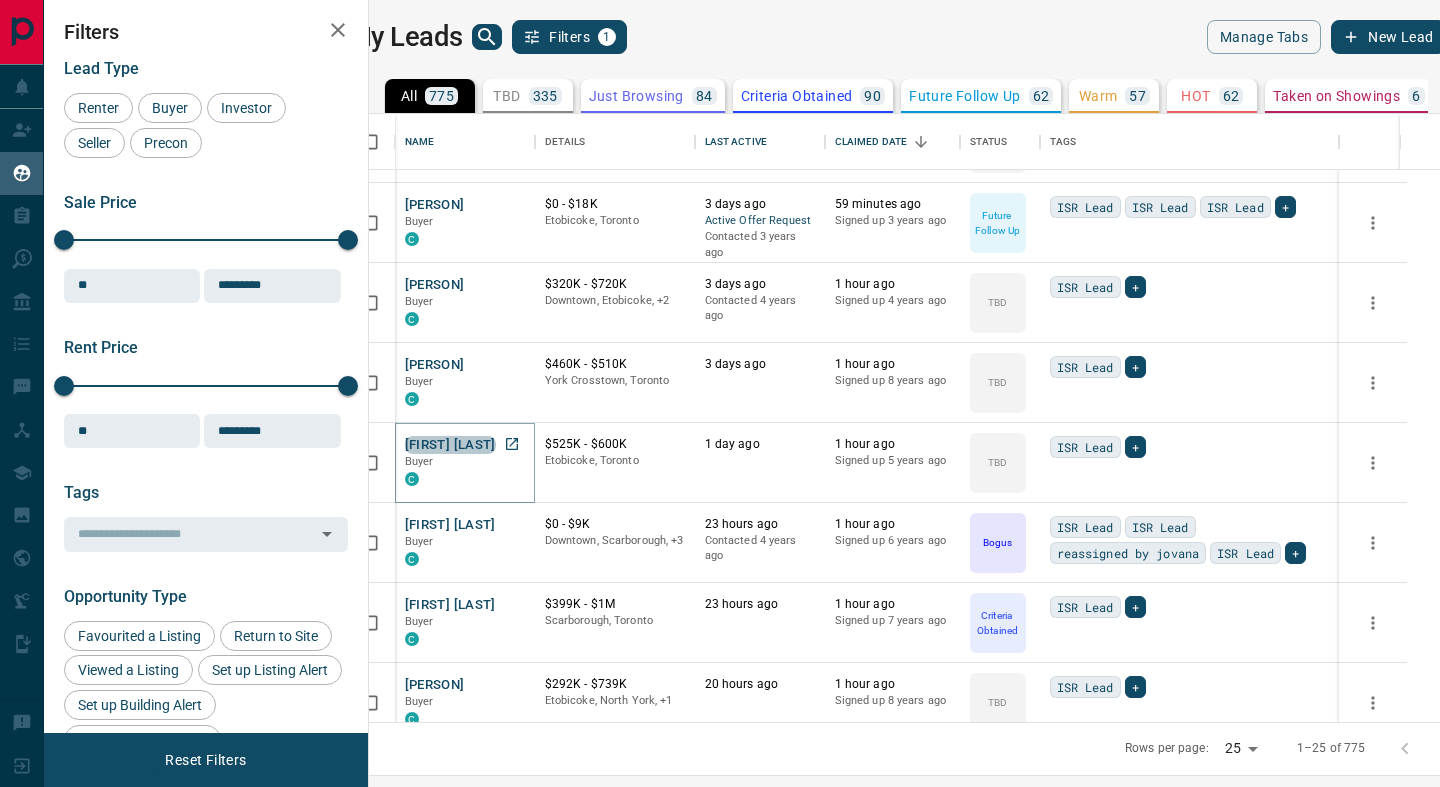 click on "[FIRST] [LAST]" at bounding box center (450, 445) 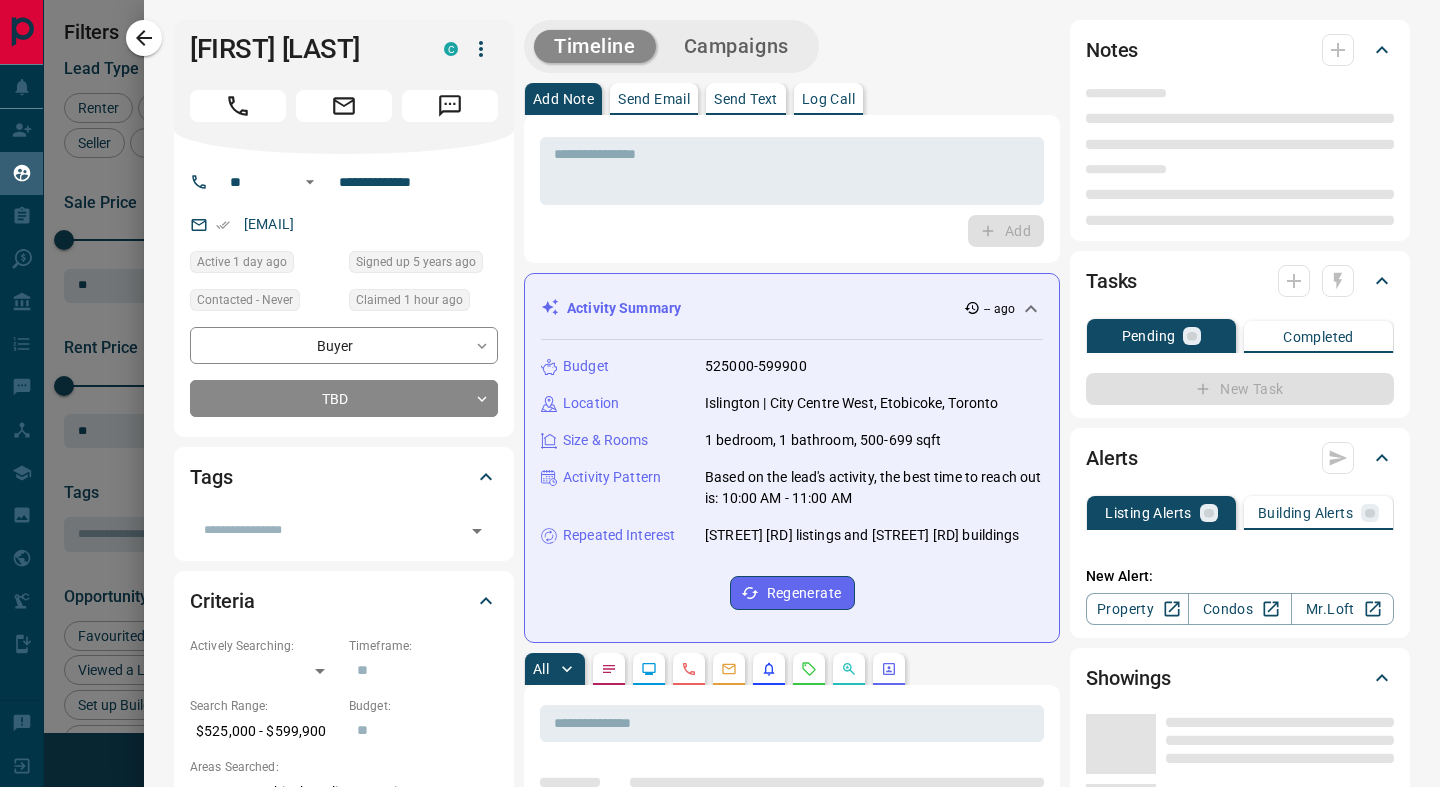 type on "**" 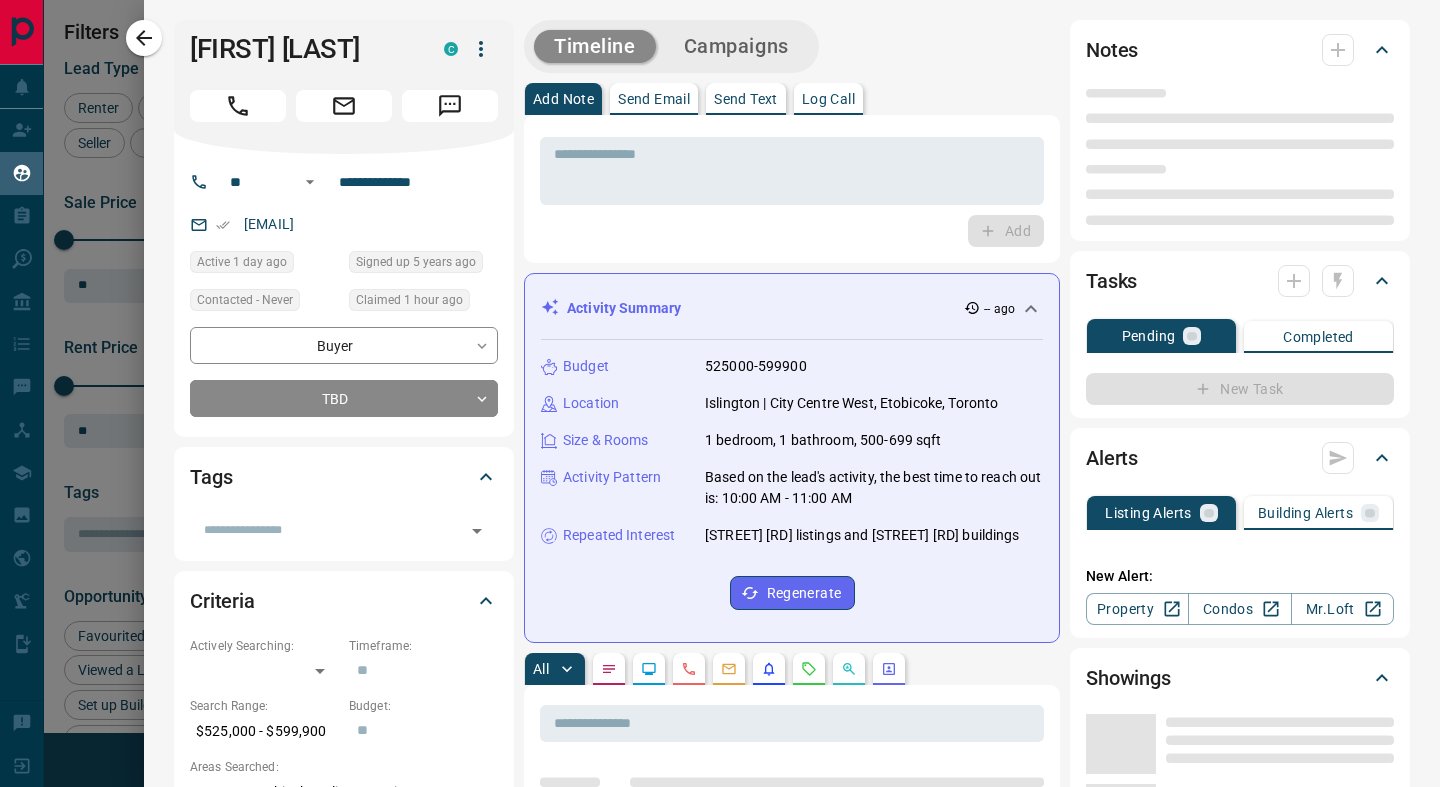 type on "**********" 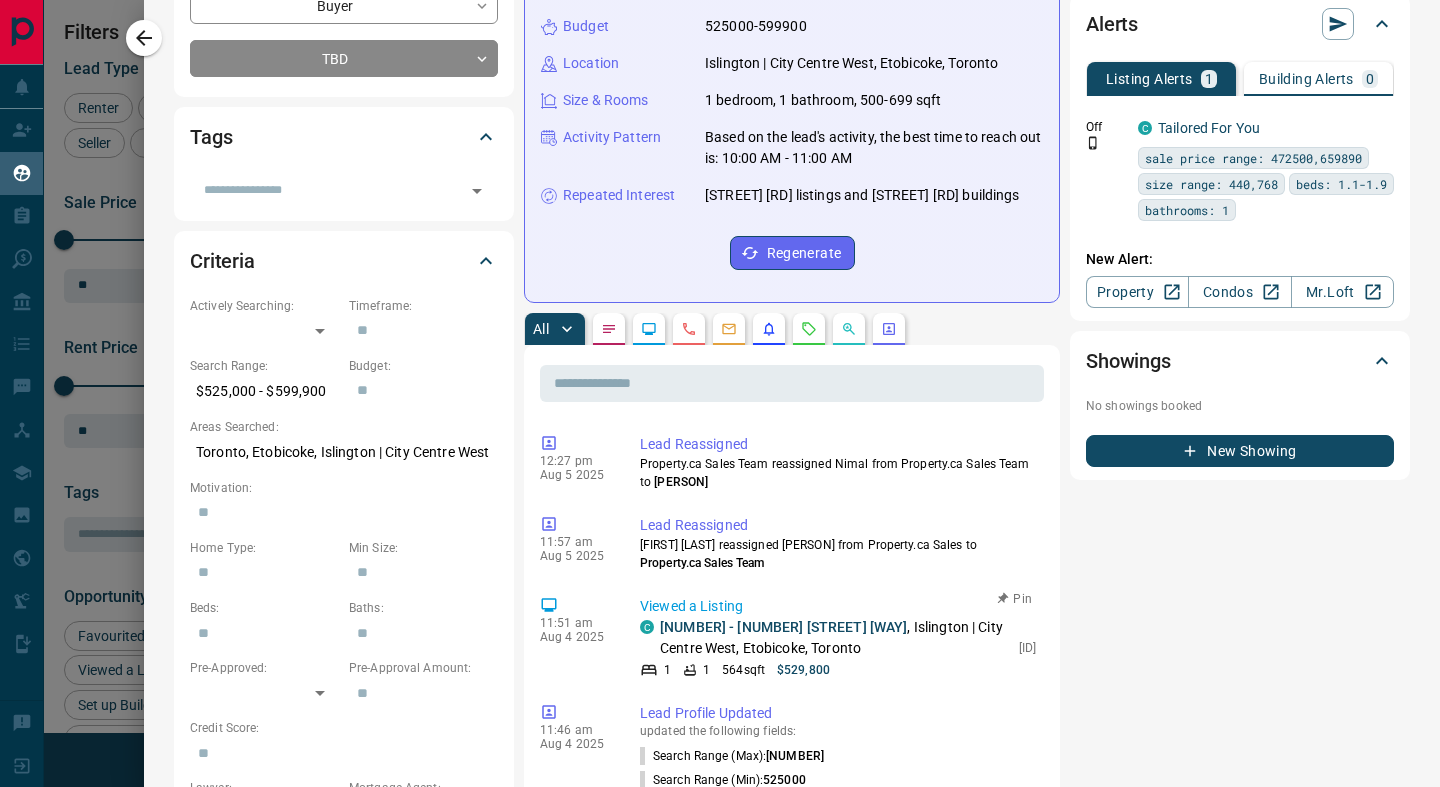 scroll, scrollTop: 349, scrollLeft: 0, axis: vertical 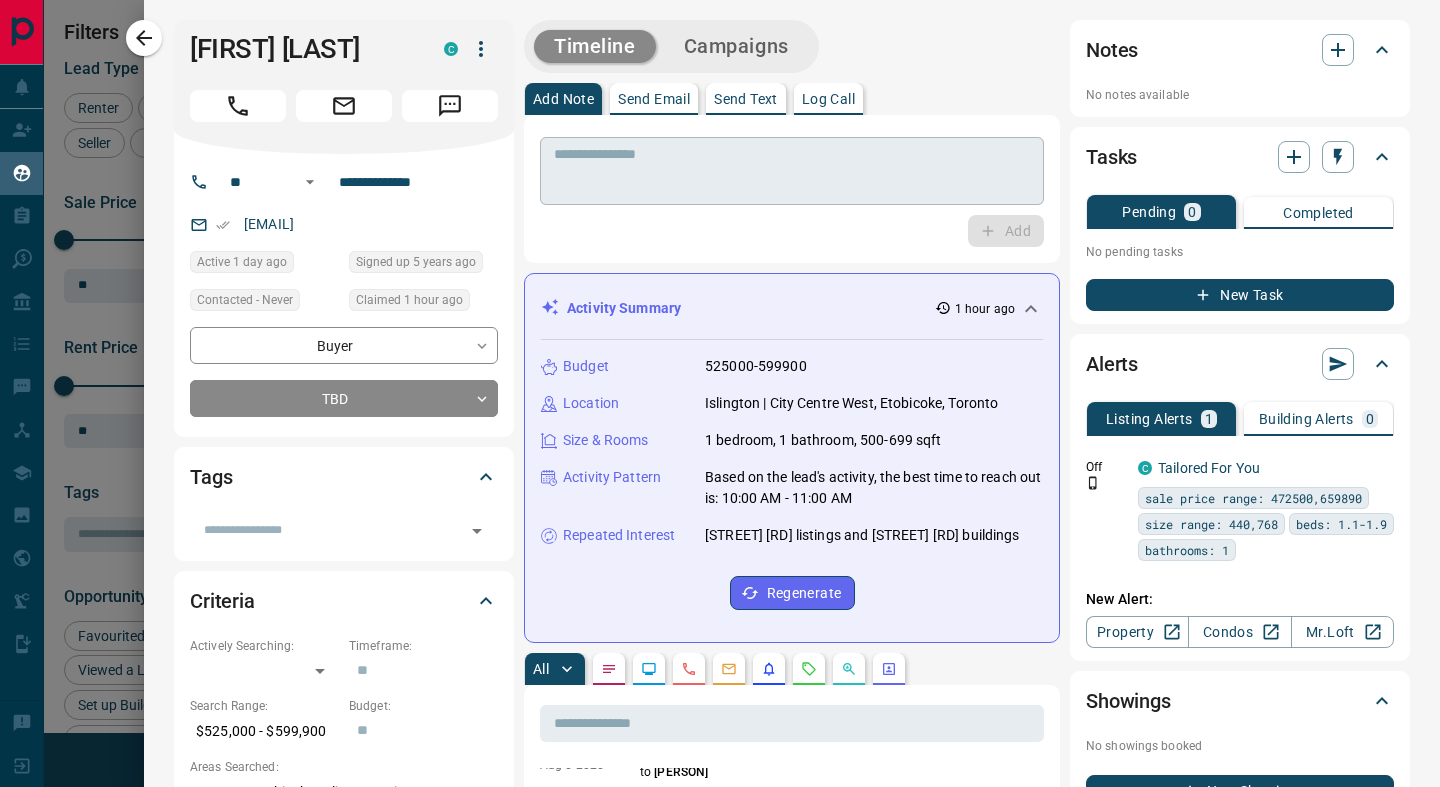click on "* ​" at bounding box center [792, 171] 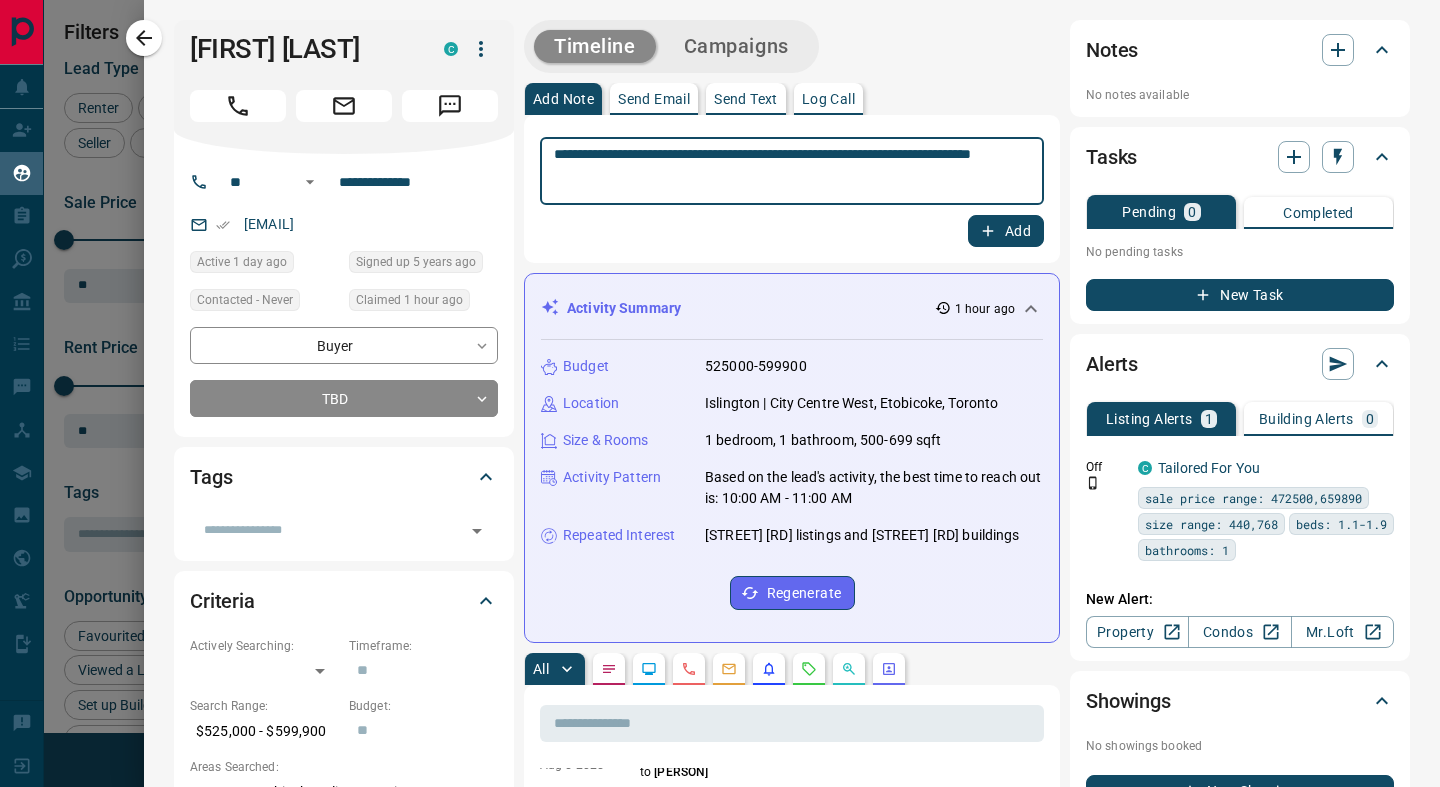 click on "**********" at bounding box center [792, 171] 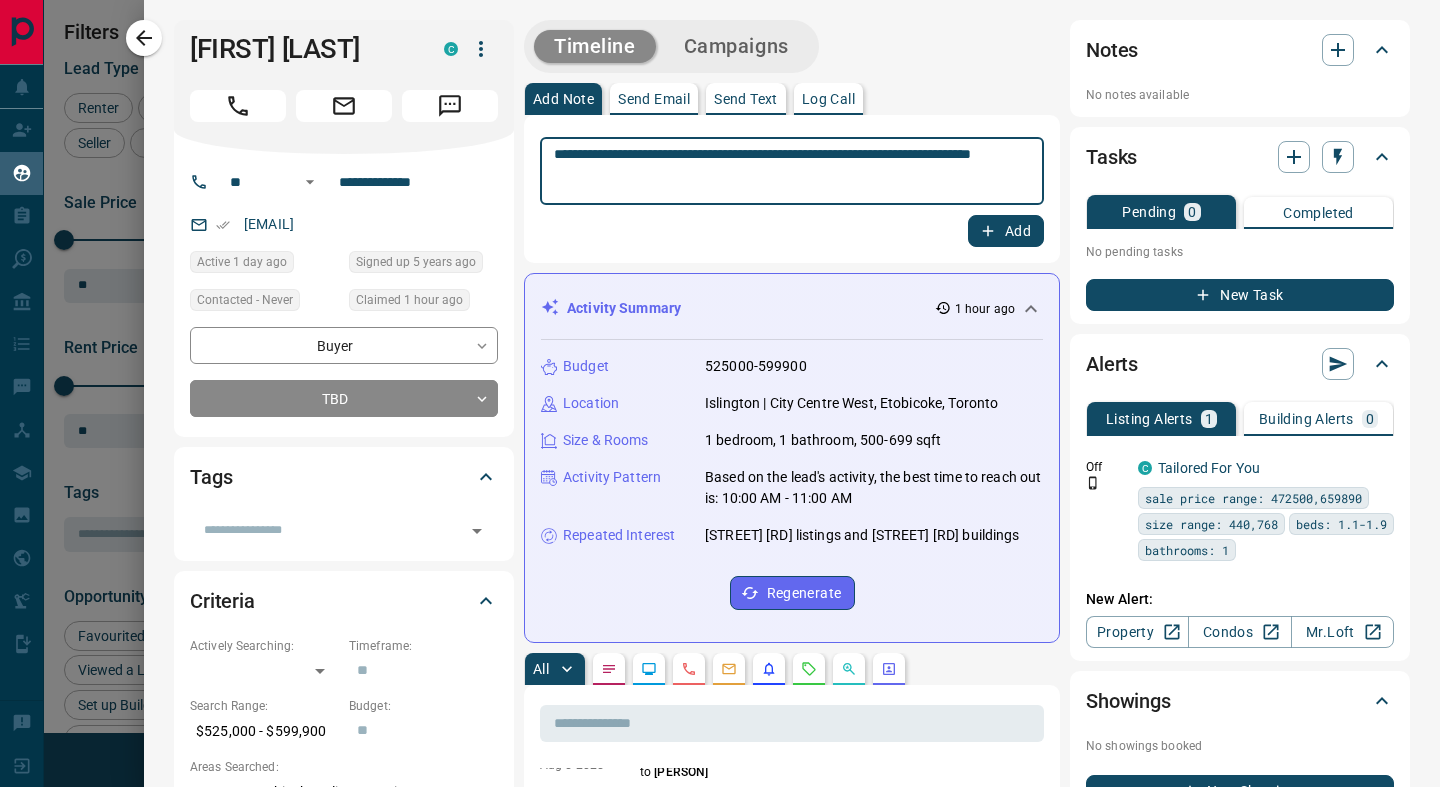 click on "**********" at bounding box center [792, 171] 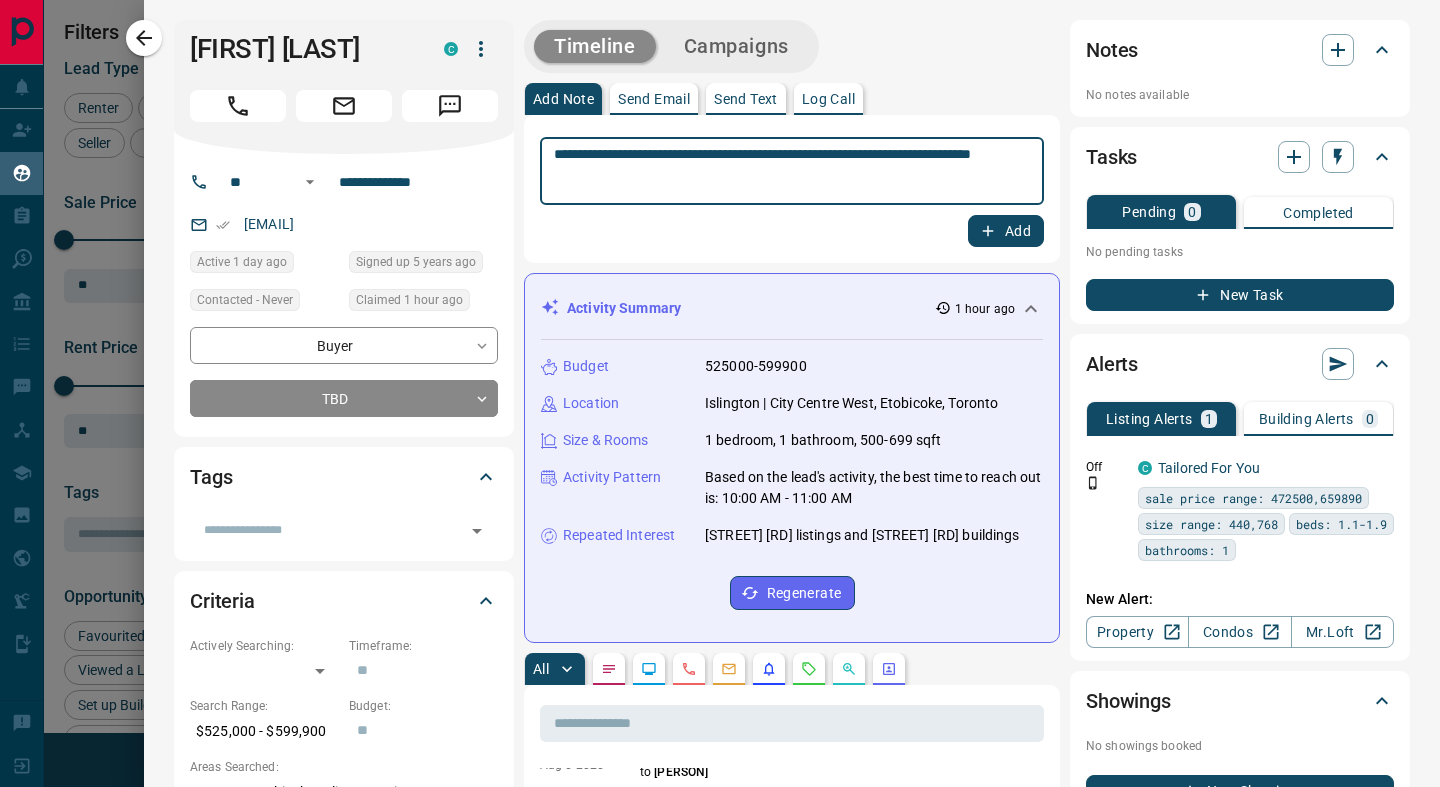 type on "**********" 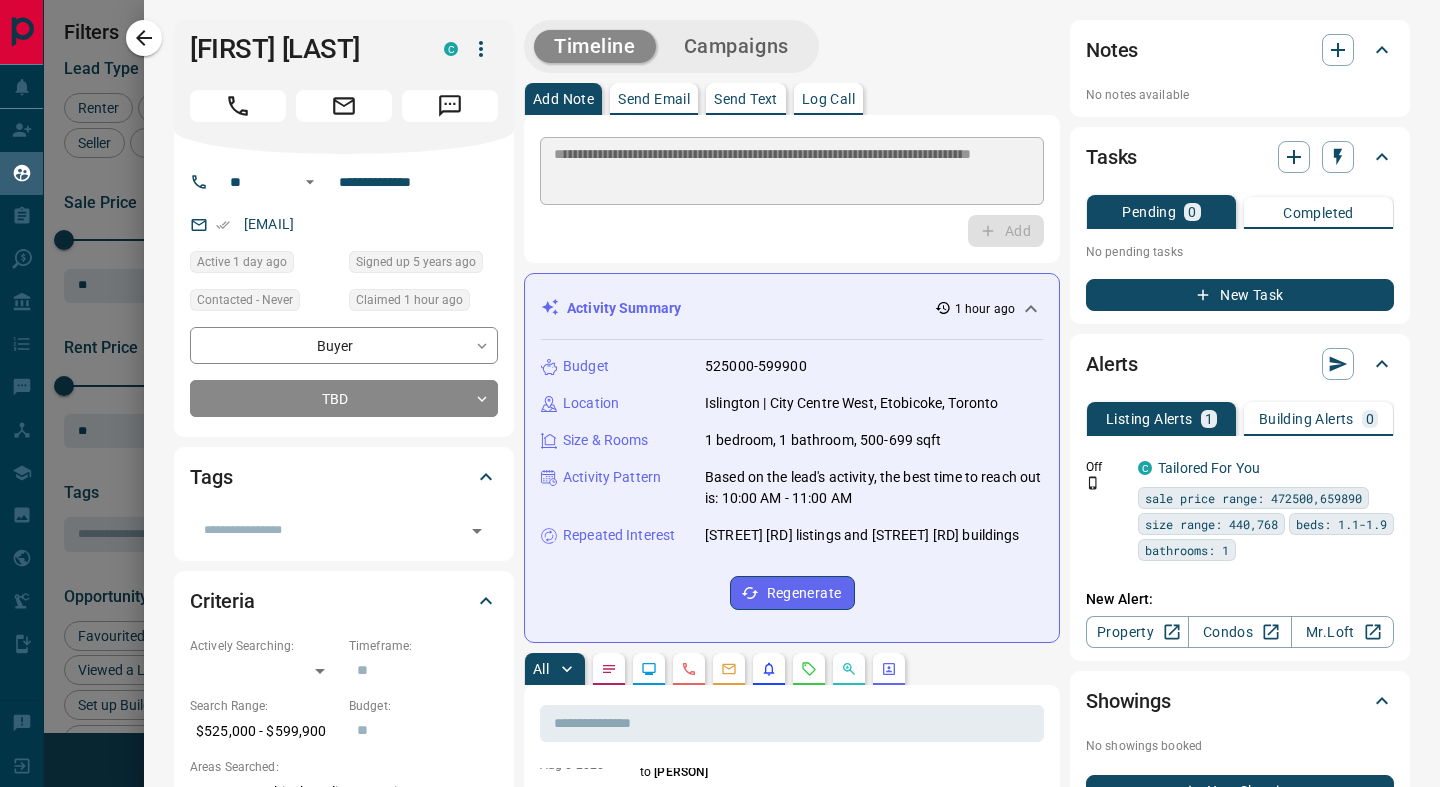 type 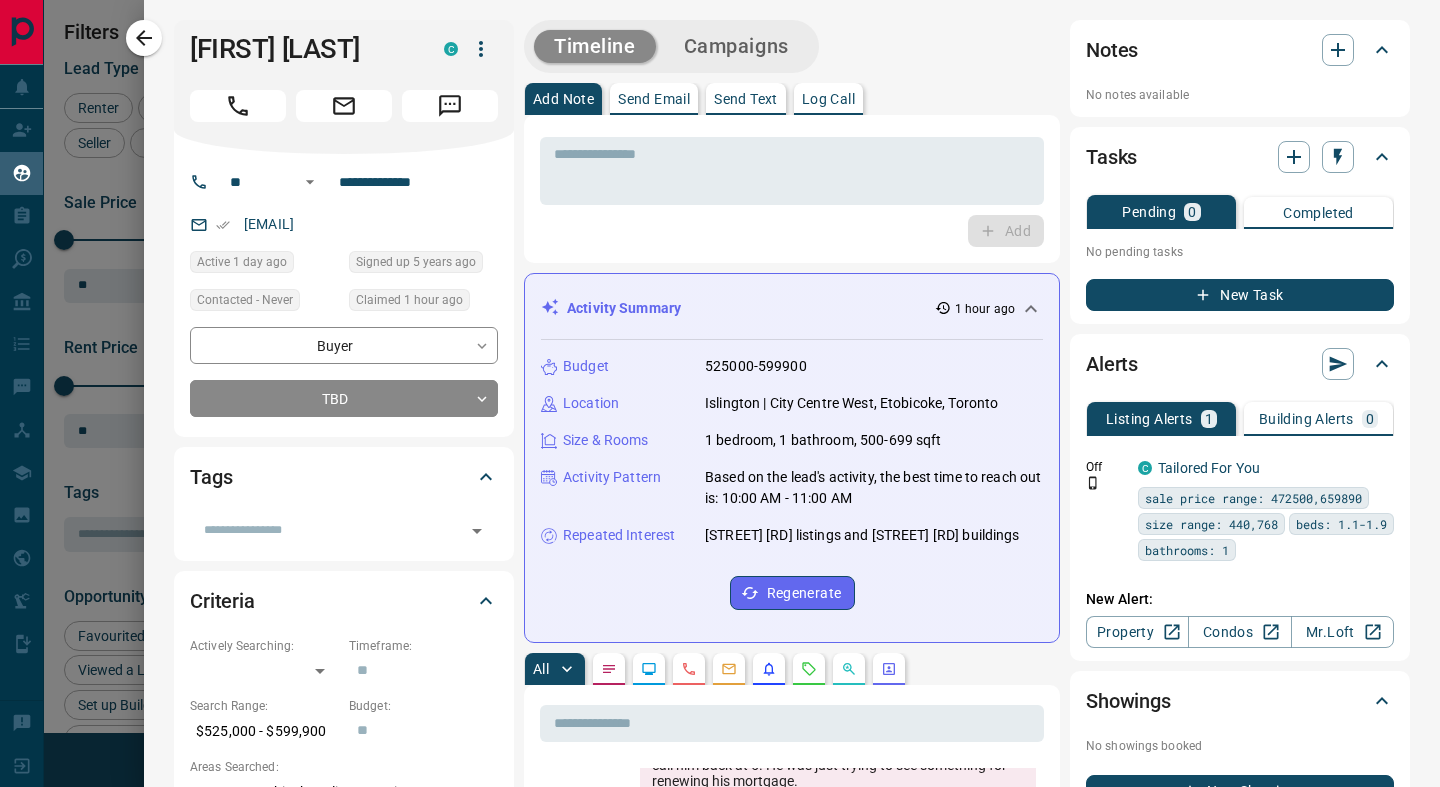 scroll, scrollTop: 182, scrollLeft: 0, axis: vertical 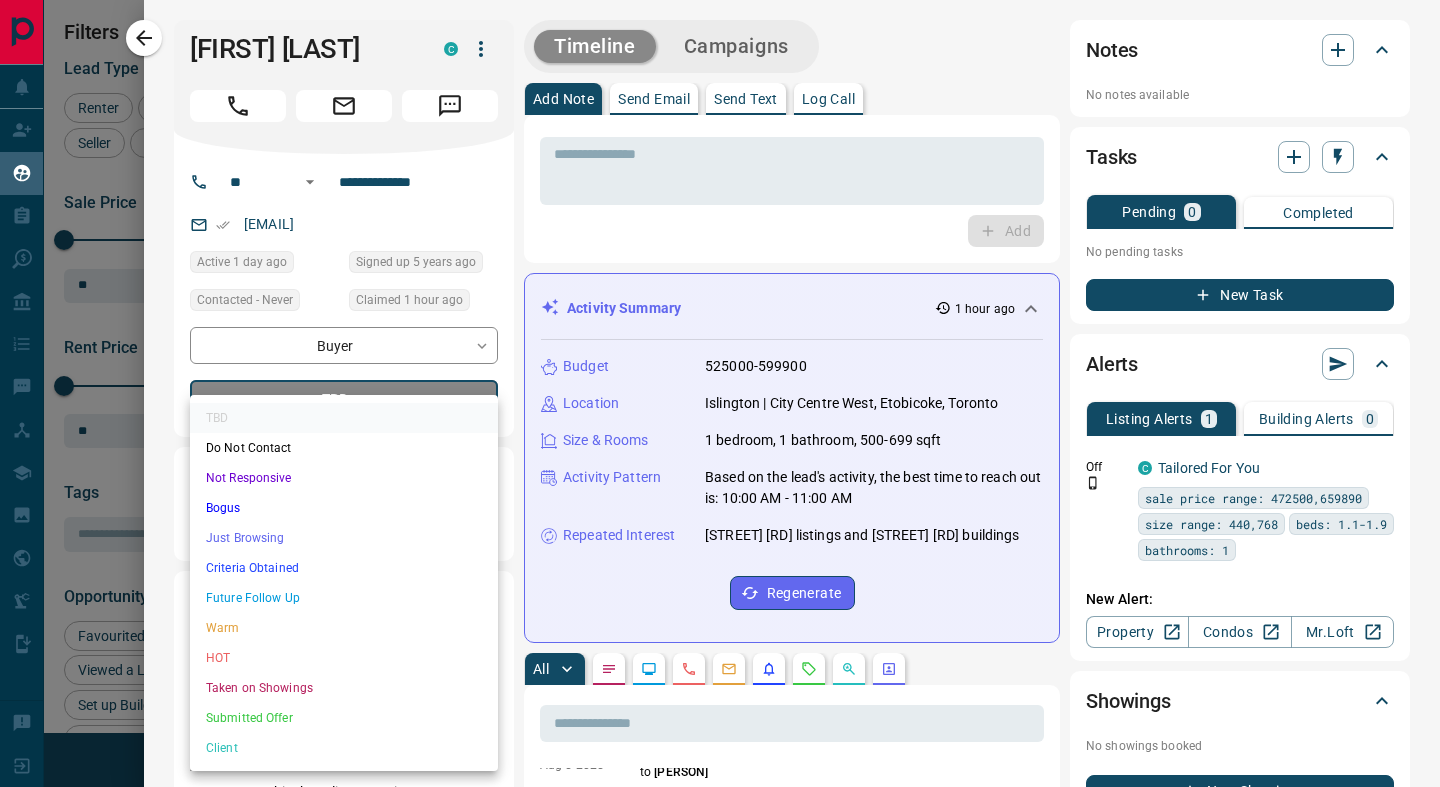 click on "Lead Transfers Claim Leads My Leads Tasks Opportunities Deals Campaigns Messages Broker Bay Training Media Services Agent Resources Precon Worksheet Mobile Apps Disclosure Logout My Leads Filters 1 Manage Tabs New Lead All 775 TBD 335 Do Not Contact - Not Responsive 22 Bogus 37 Just Browsing 84 Criteria Obtained 90 Future Follow Up 62 Warm 57 HOT 62 Taken on Showings 6 Submitted Offer - Client 20 Name Details Last Active Claimed Date Status Tags [PERSON] Buyer C $0 - $3K [CITY], [CITY] 4 days ago Contacted 2 years ago 9 minutes ago Signed up 2 years ago TBD ISR Lead + [PERSON] Buyer C $725K - $1M [CITY], [CITY] 15 hours ago 9 minutes ago Signed up 16 hours ago TBD + [PERSON] Buyer C $0 - $18K [CITY], [CITY] 3 days ago Active Offer Request Contacted 3 years ago 1 hour ago Signed up 3 years ago Future Follow Up ISR Lead ISR Lead ISR Lead + [PERSON] Buyer C $320K - $720K Downtown, [CITY], +2 3 days ago Contacted 4 years ago 1 hour ago Signed up 4 years ago TBD +" at bounding box center [720, 381] 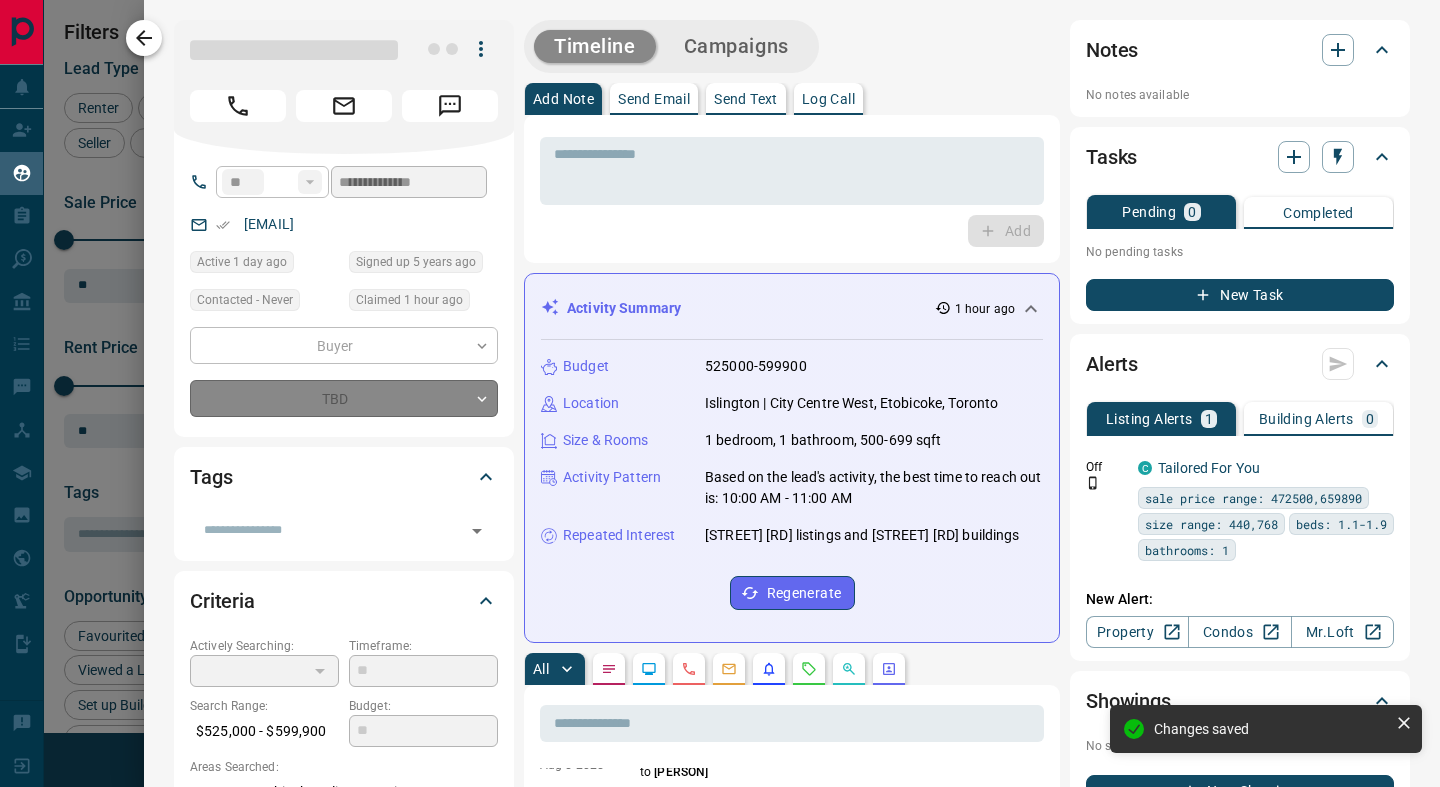 click 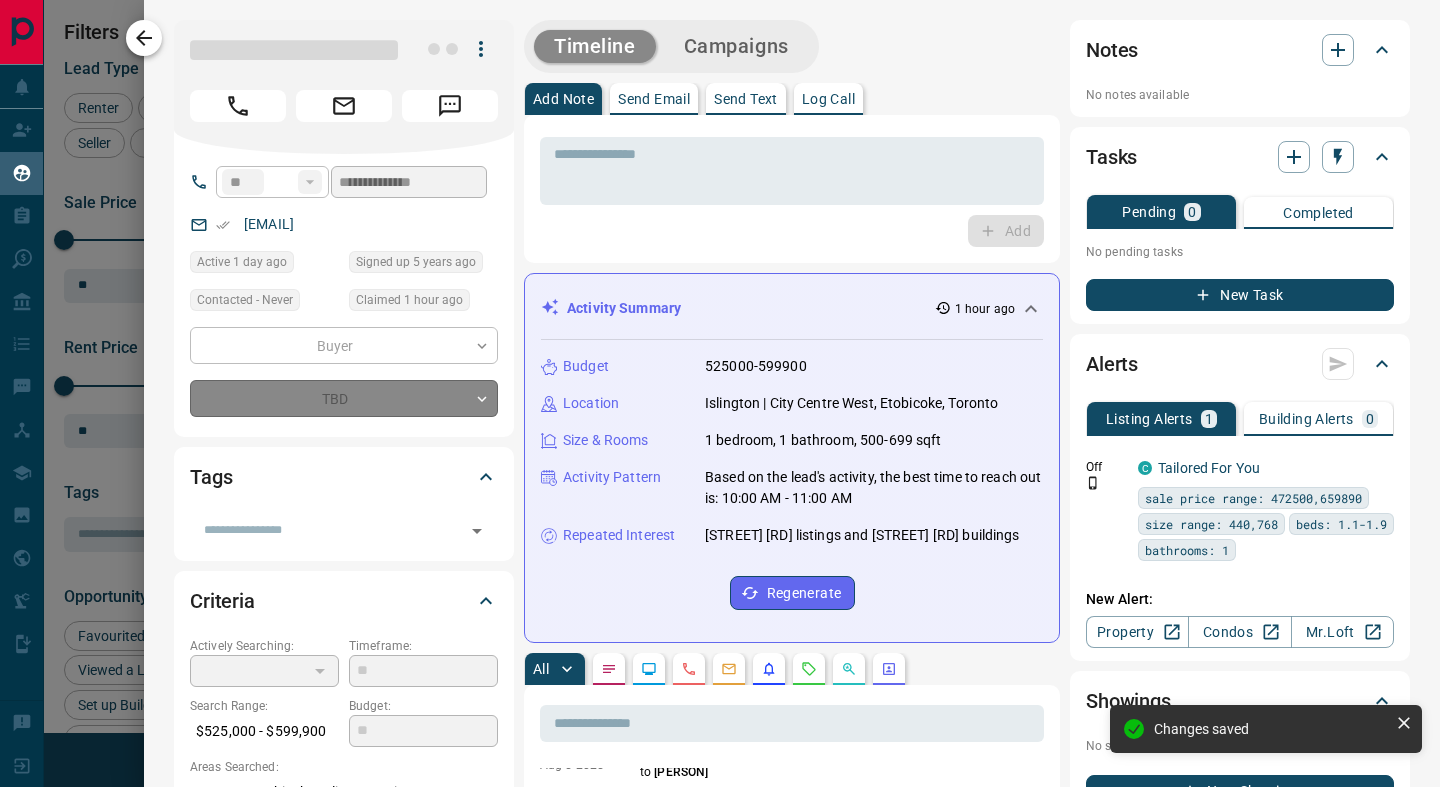 type on "*" 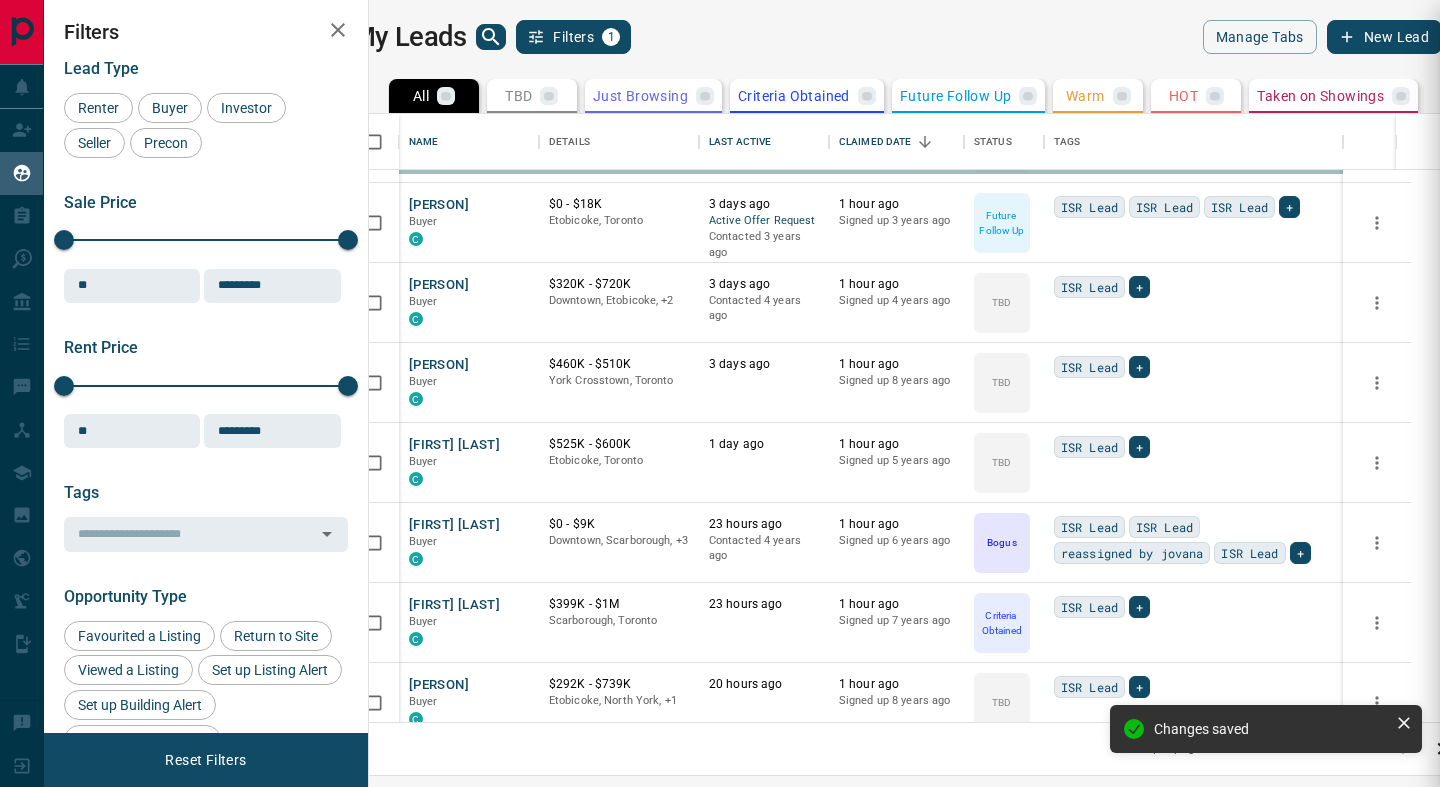 click at bounding box center [720, 393] 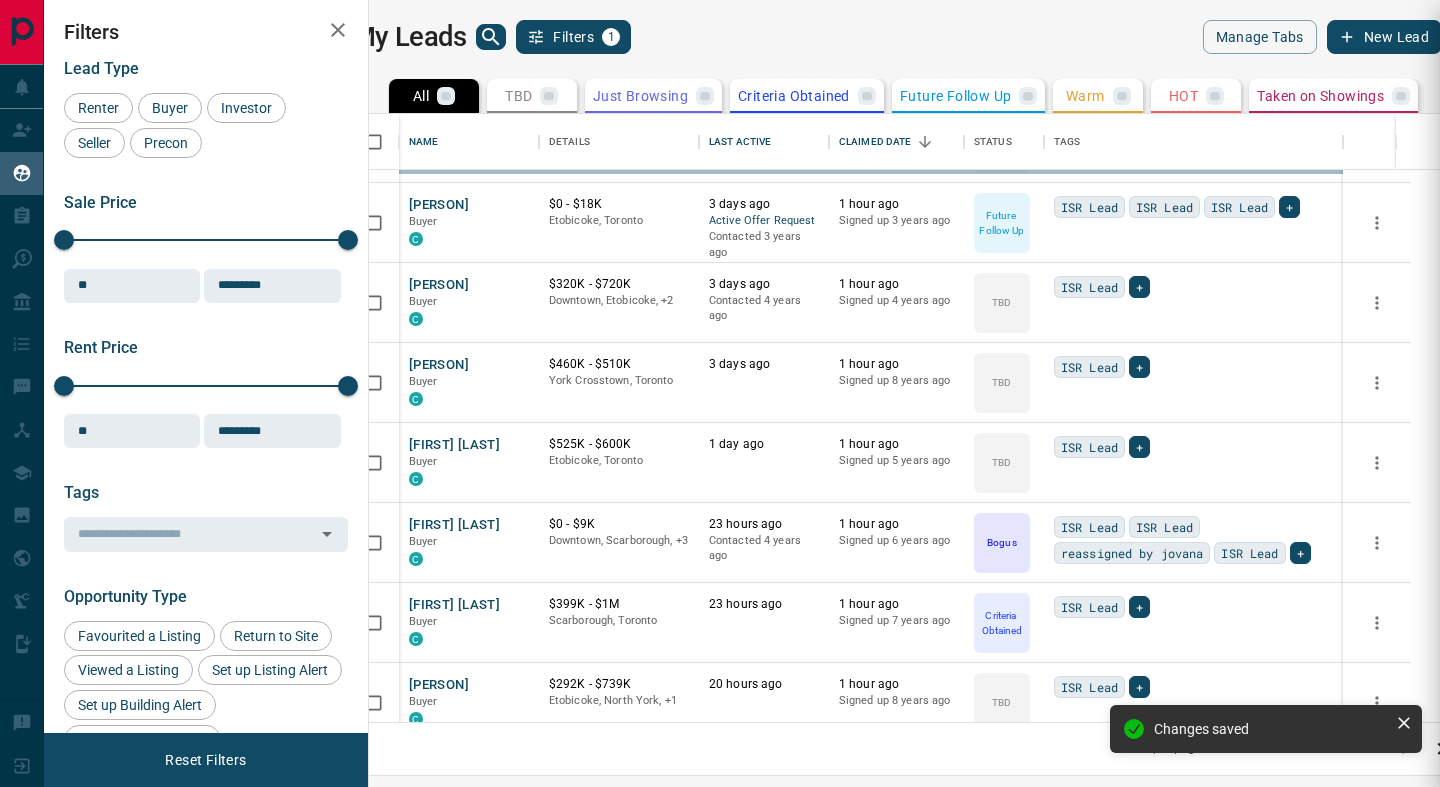 scroll, scrollTop: 182, scrollLeft: 0, axis: vertical 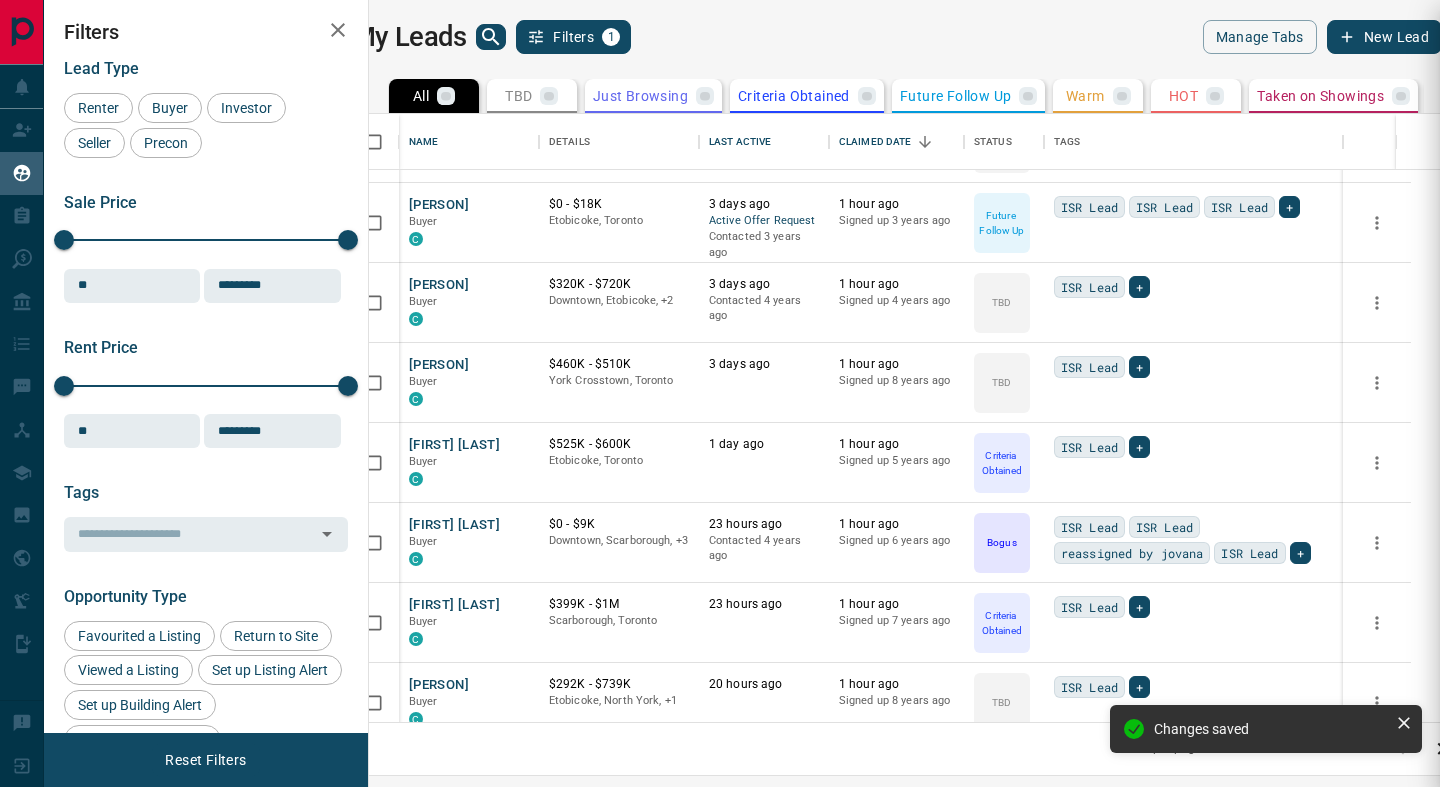 click on "**********" at bounding box center [720, 393] 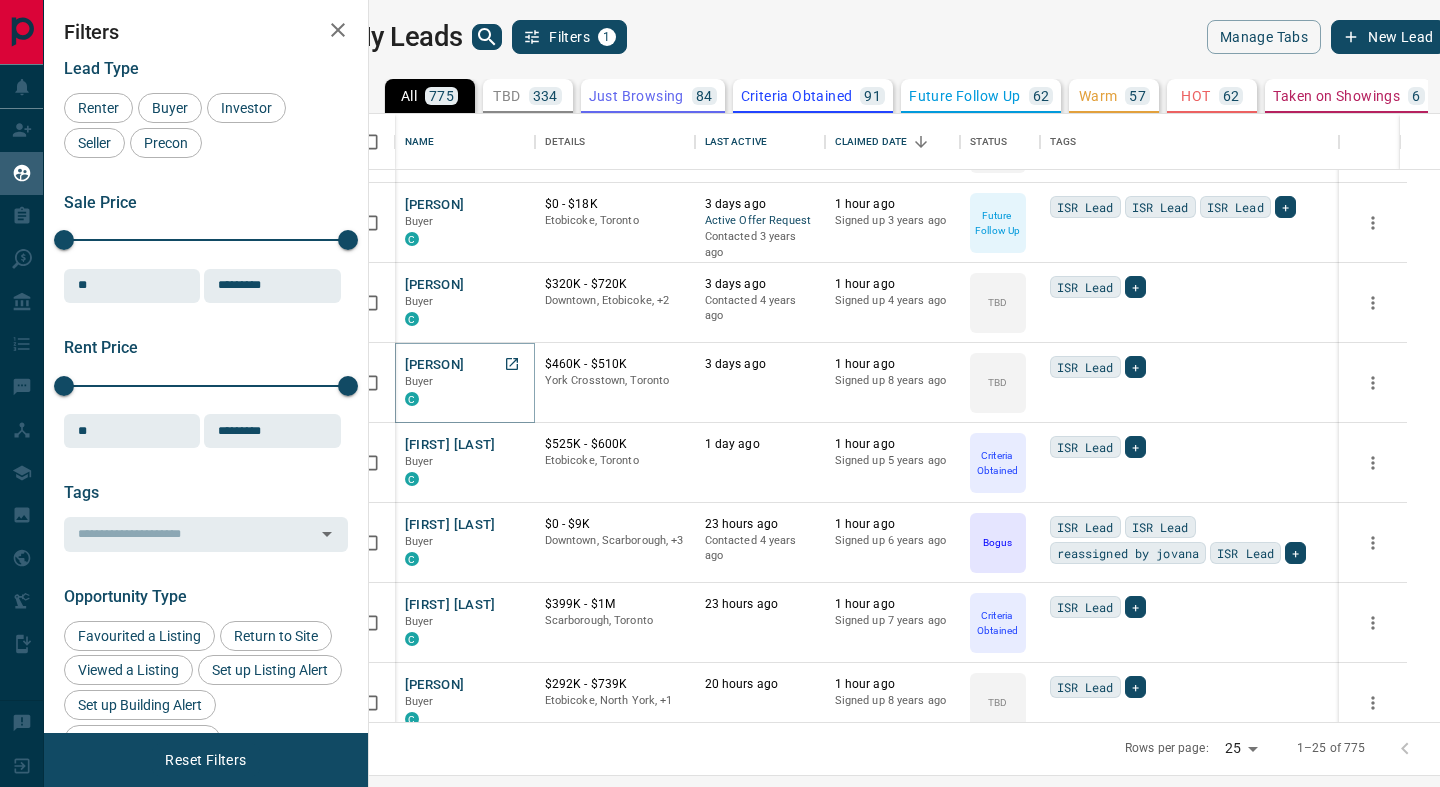 click on "[PERSON]" at bounding box center (435, 365) 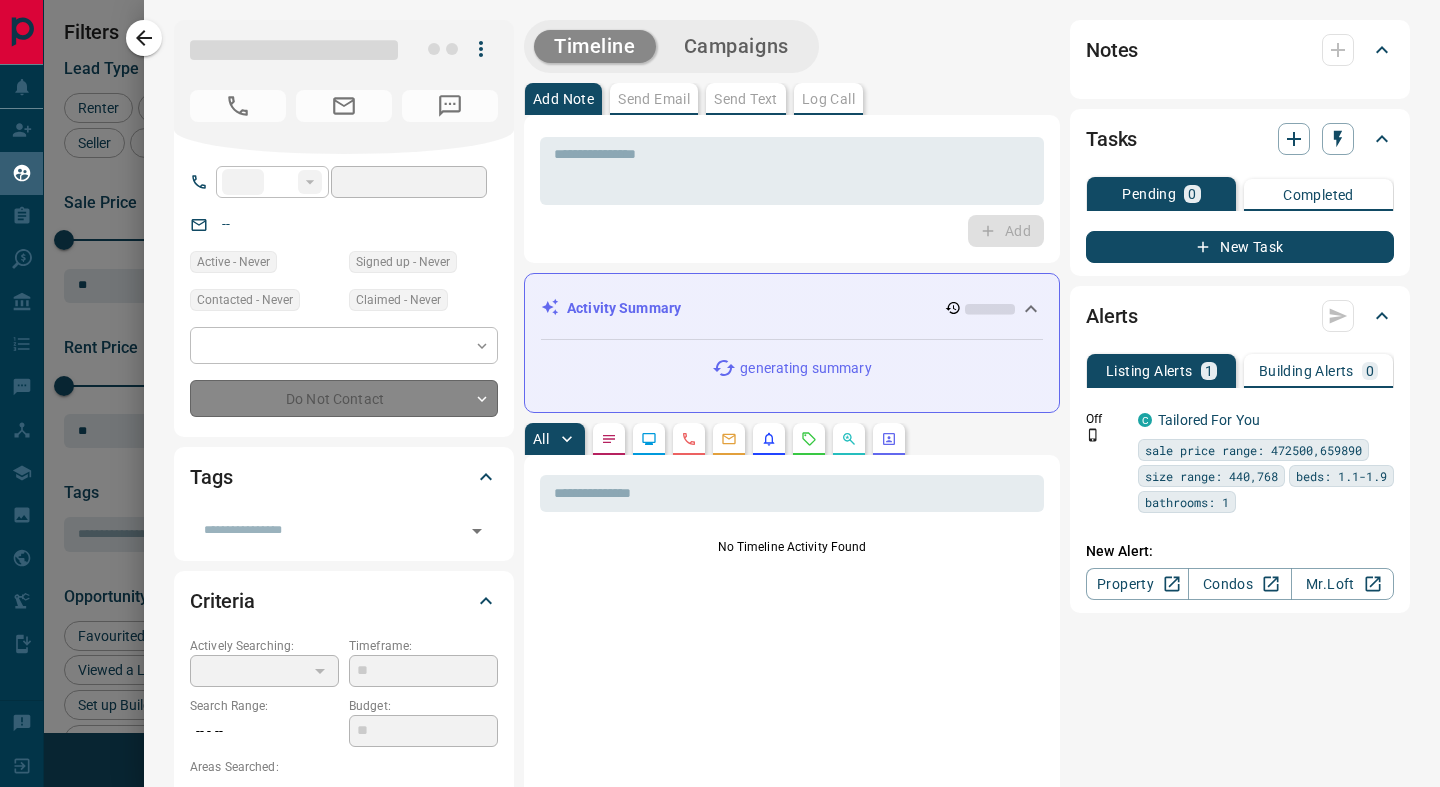 type on "**" 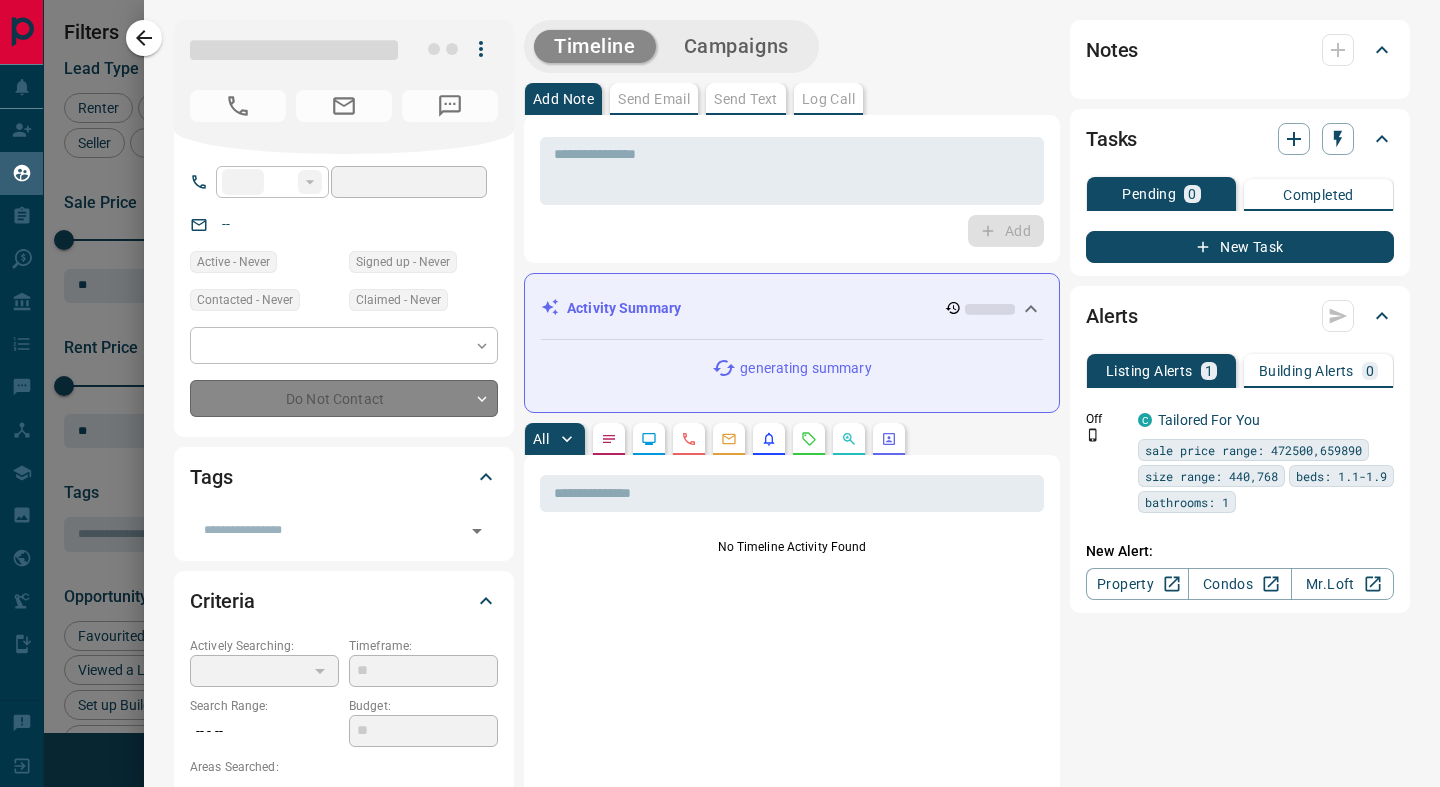 type on "**********" 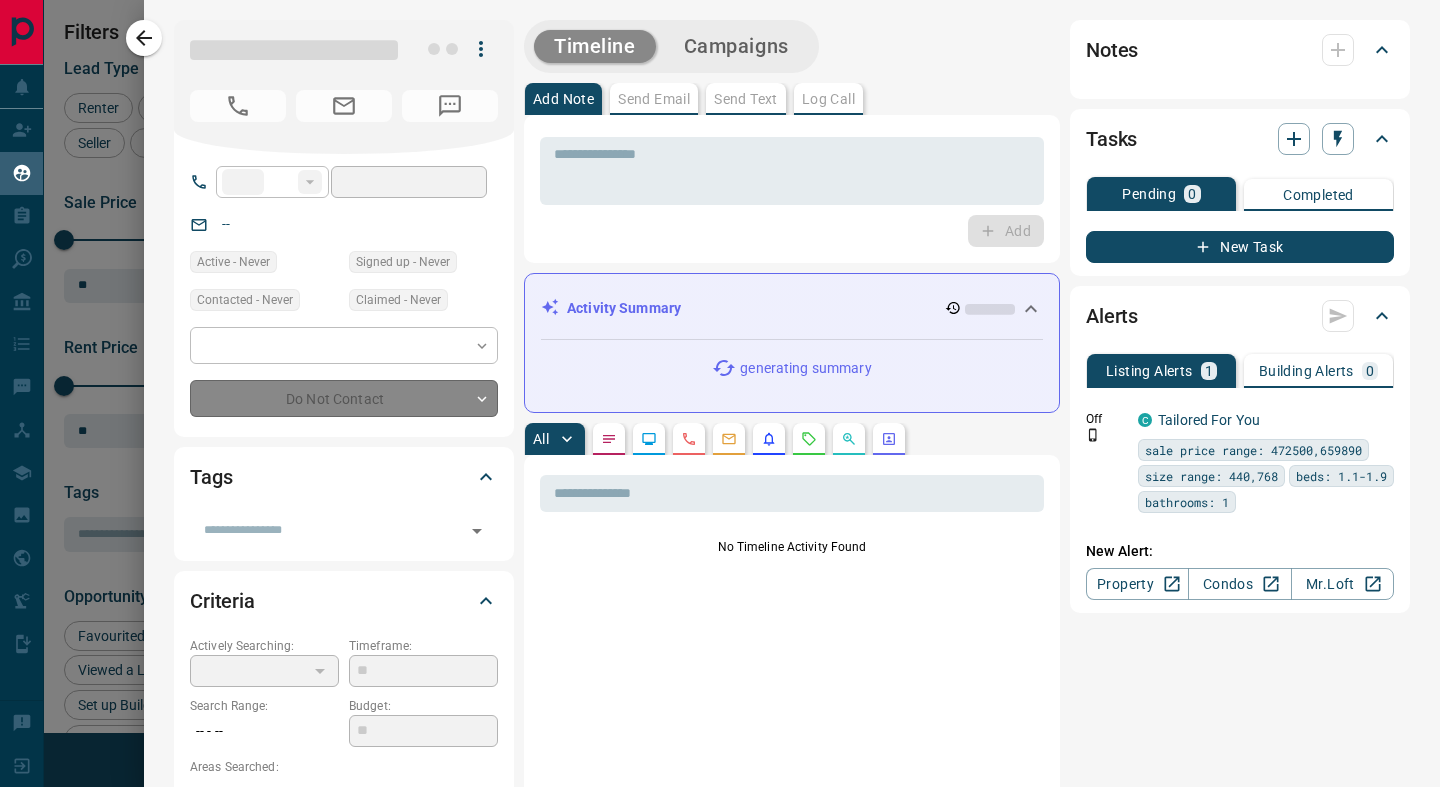 type on "**********" 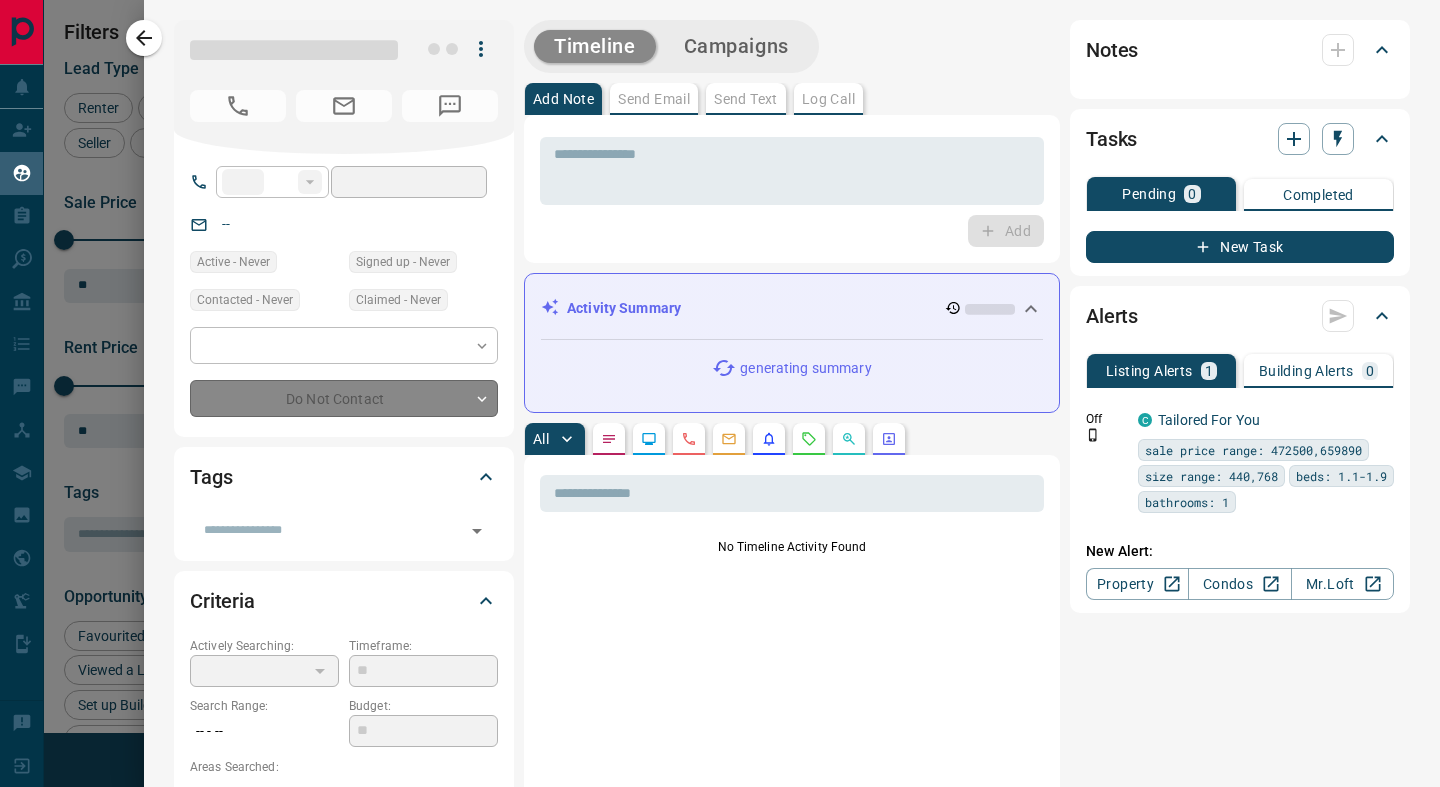 type on "*********" 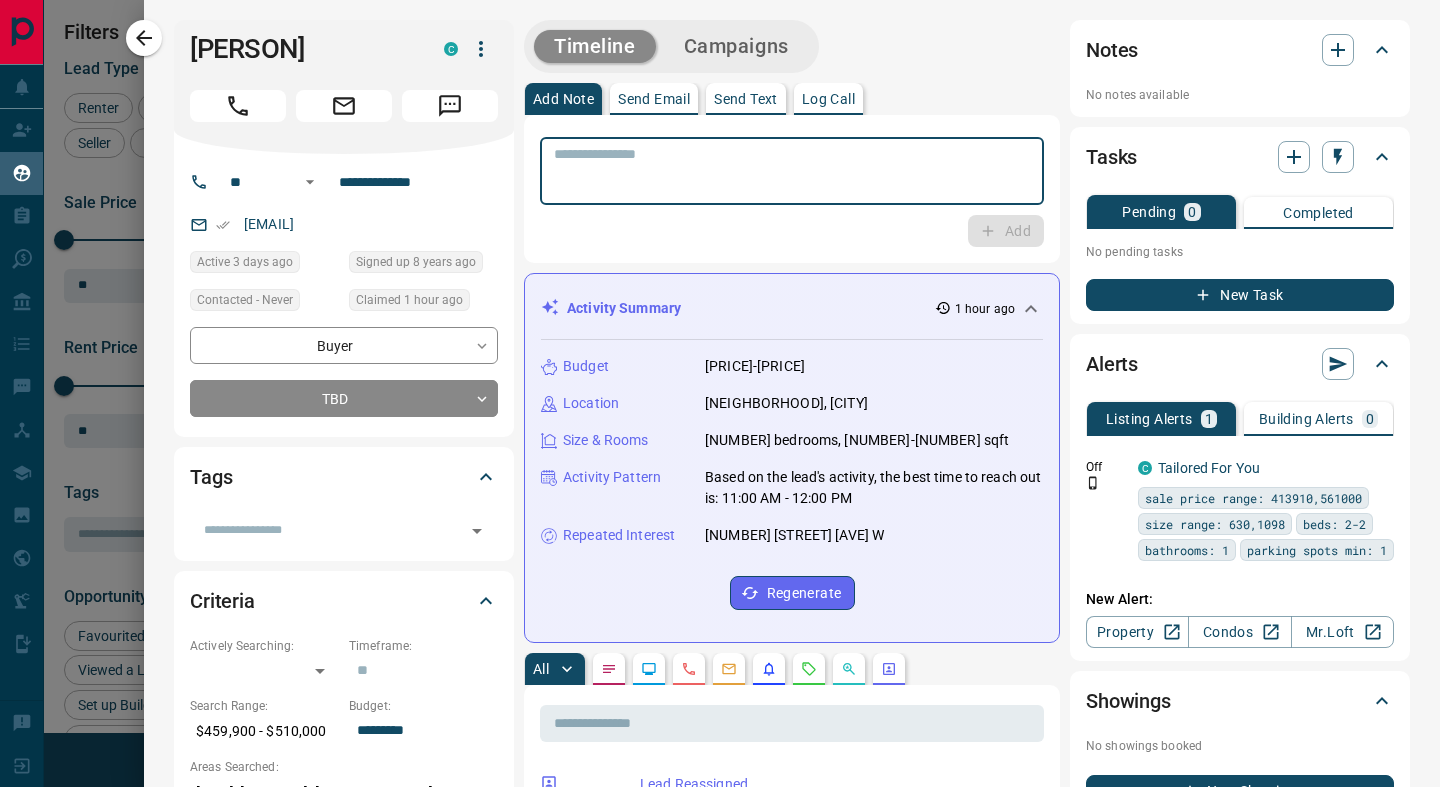 click at bounding box center (792, 171) 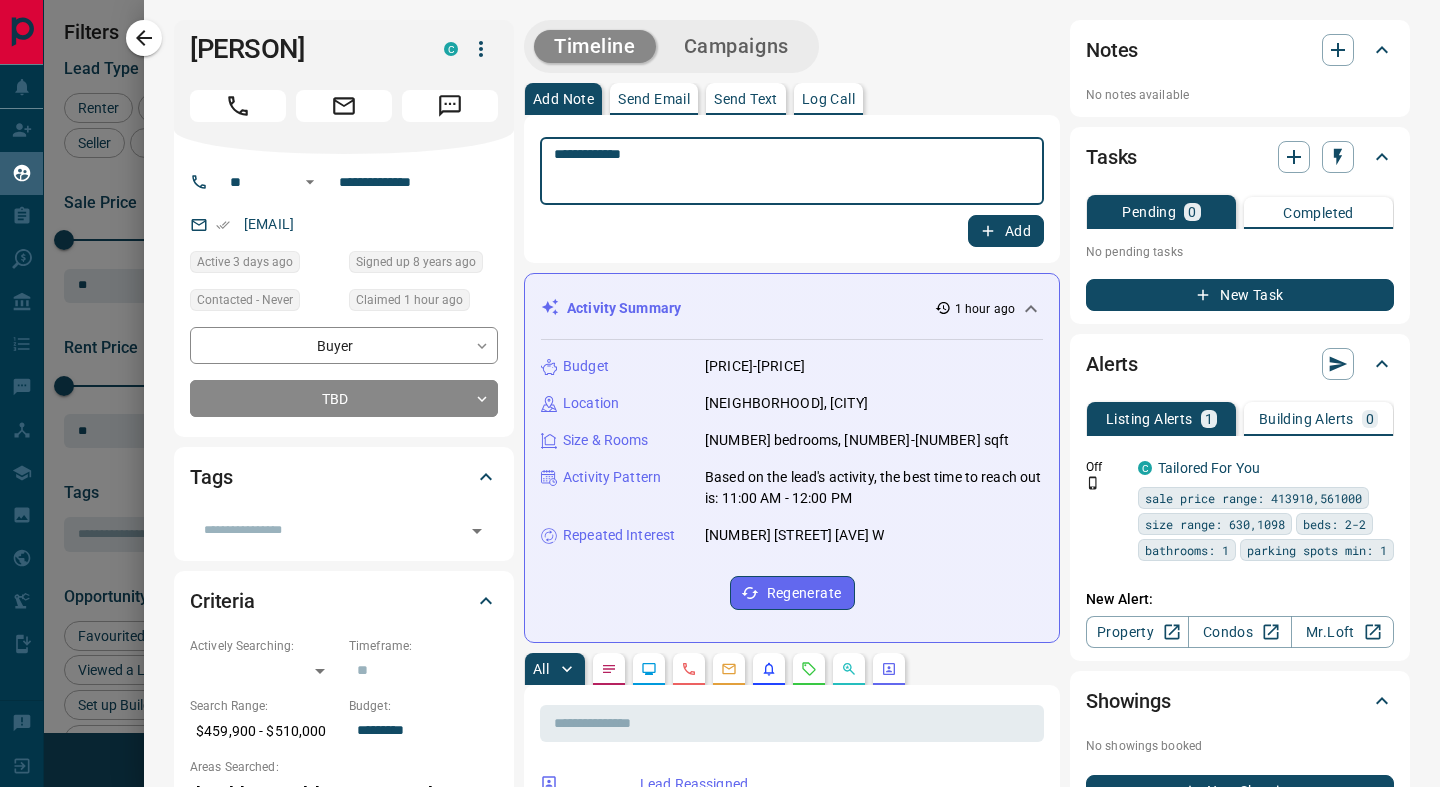 type on "**********" 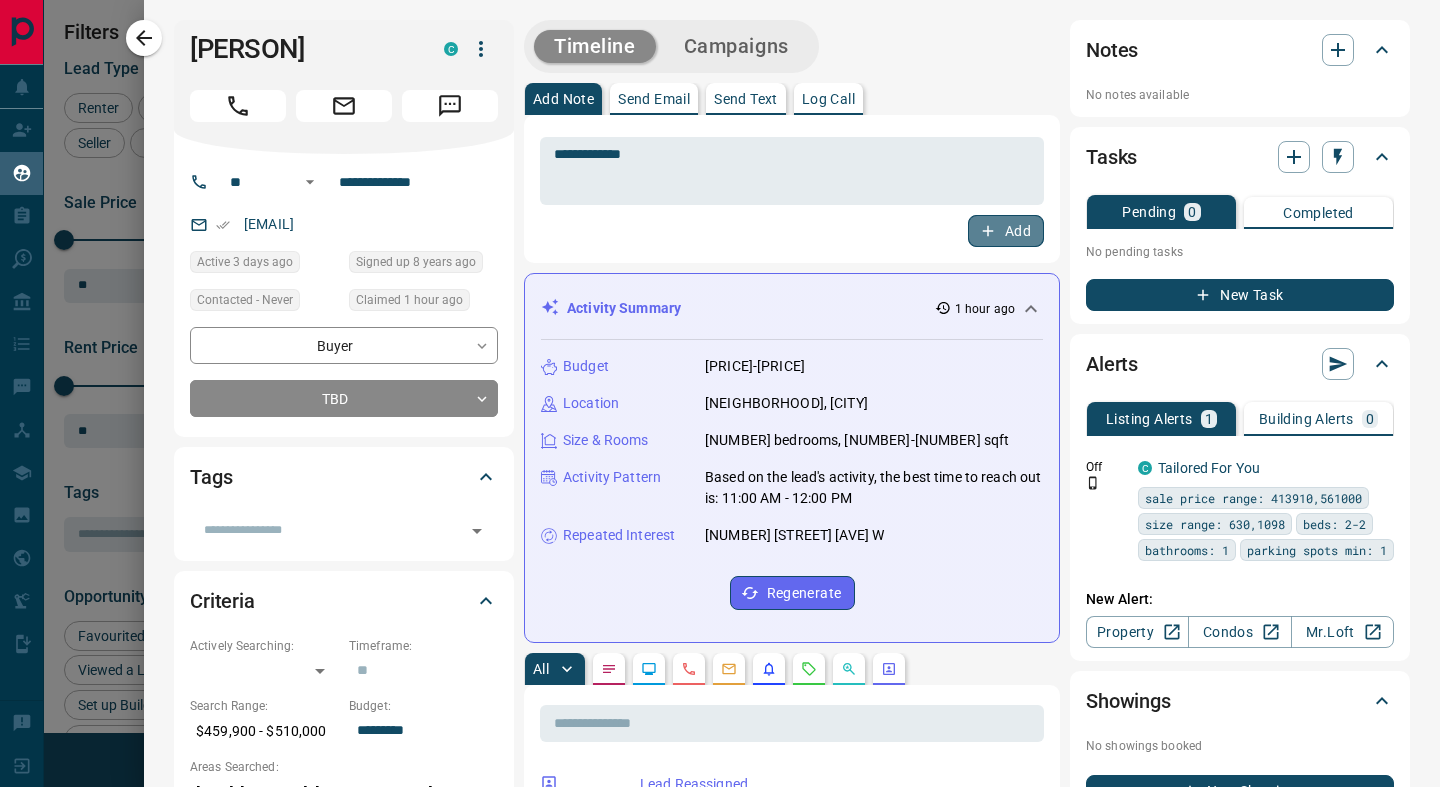 click on "Add" at bounding box center [1006, 231] 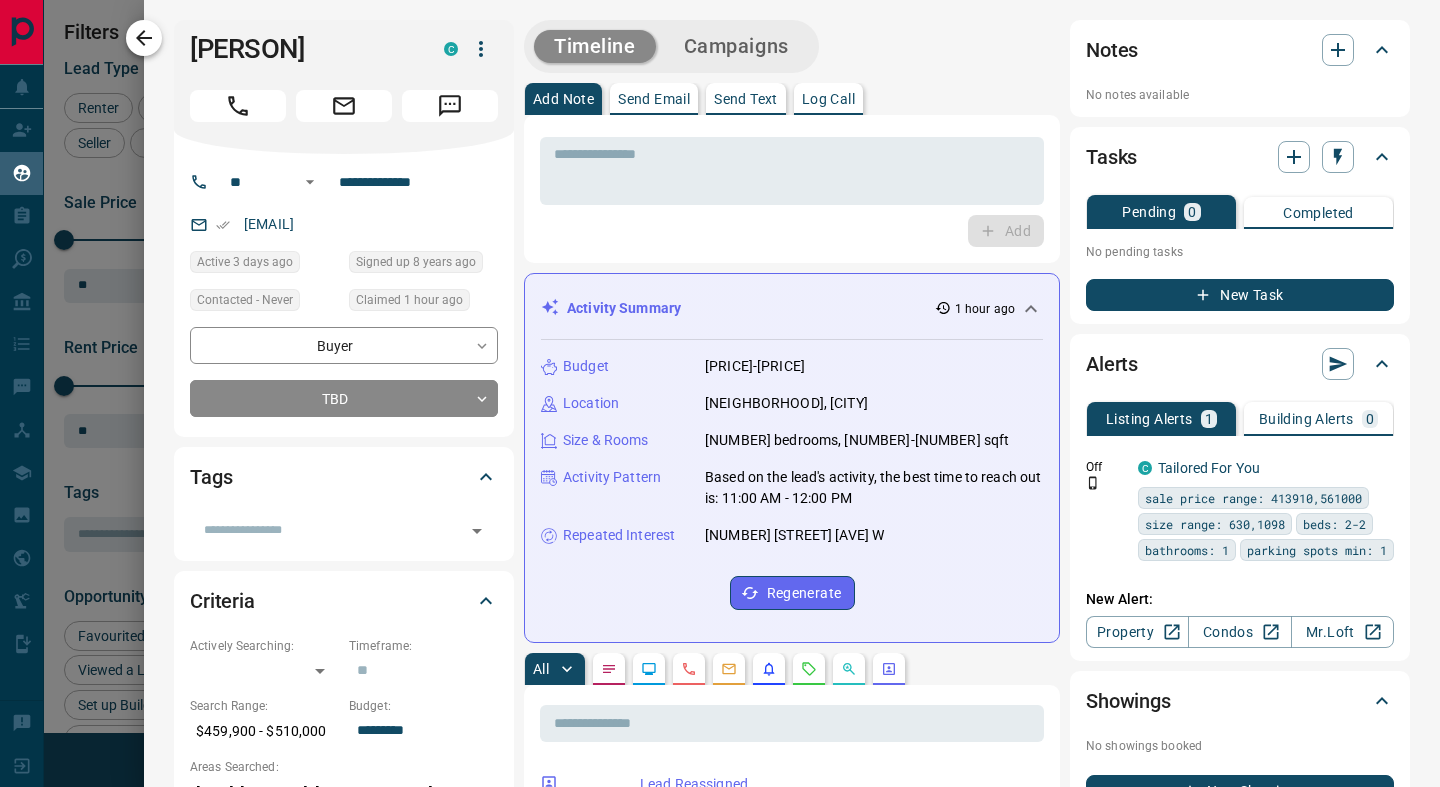 click 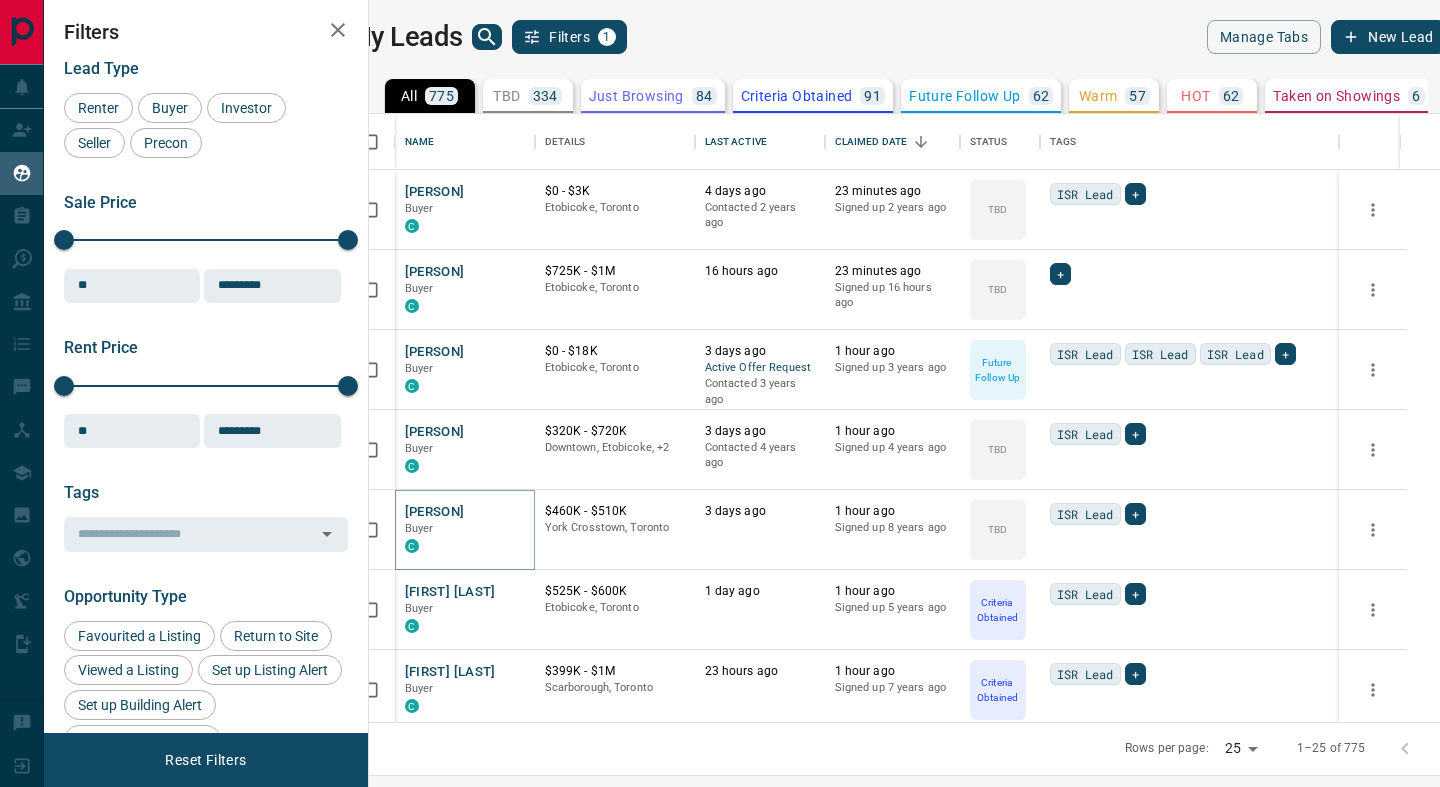 scroll, scrollTop: 1, scrollLeft: 0, axis: vertical 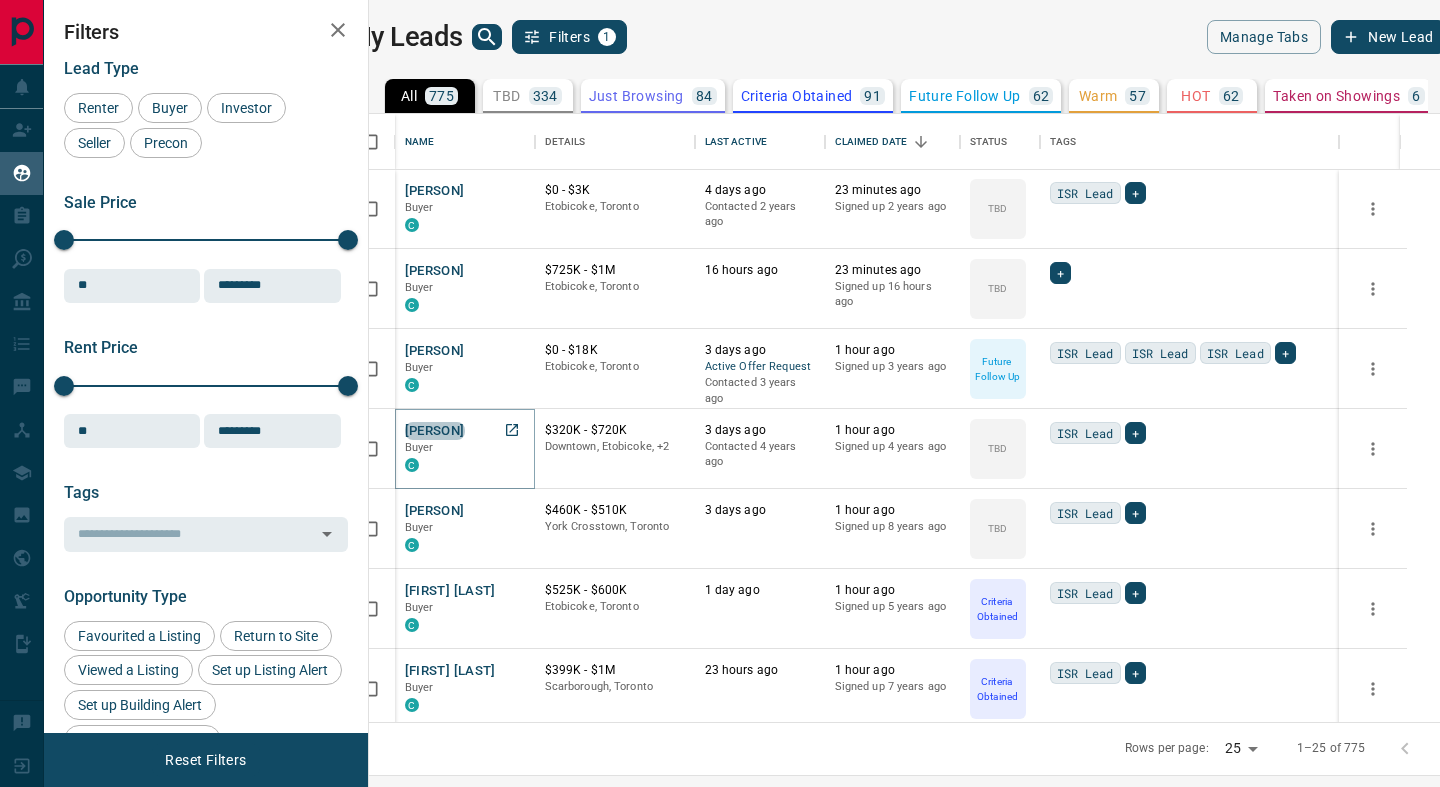 click on "[PERSON]" at bounding box center (435, 431) 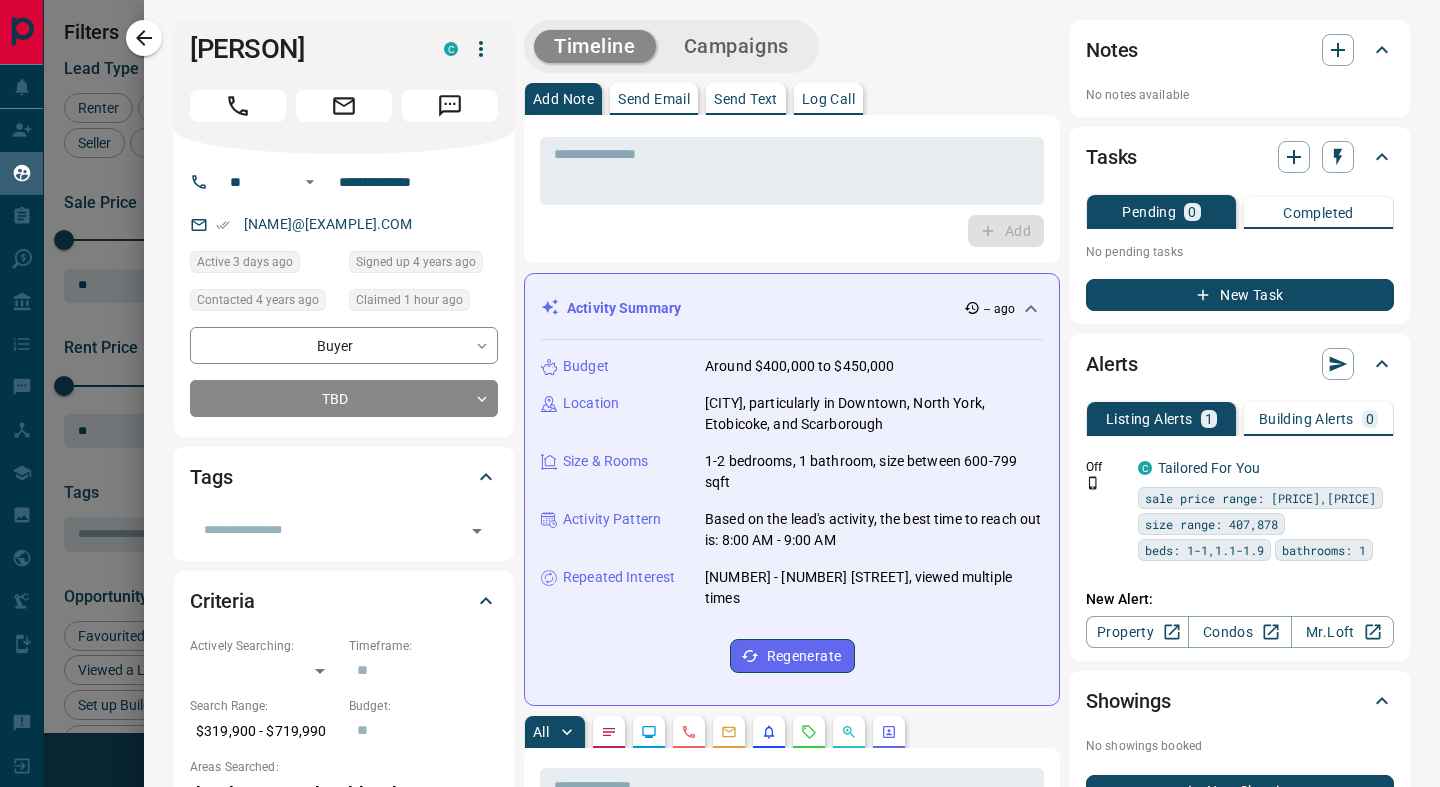 type on "**" 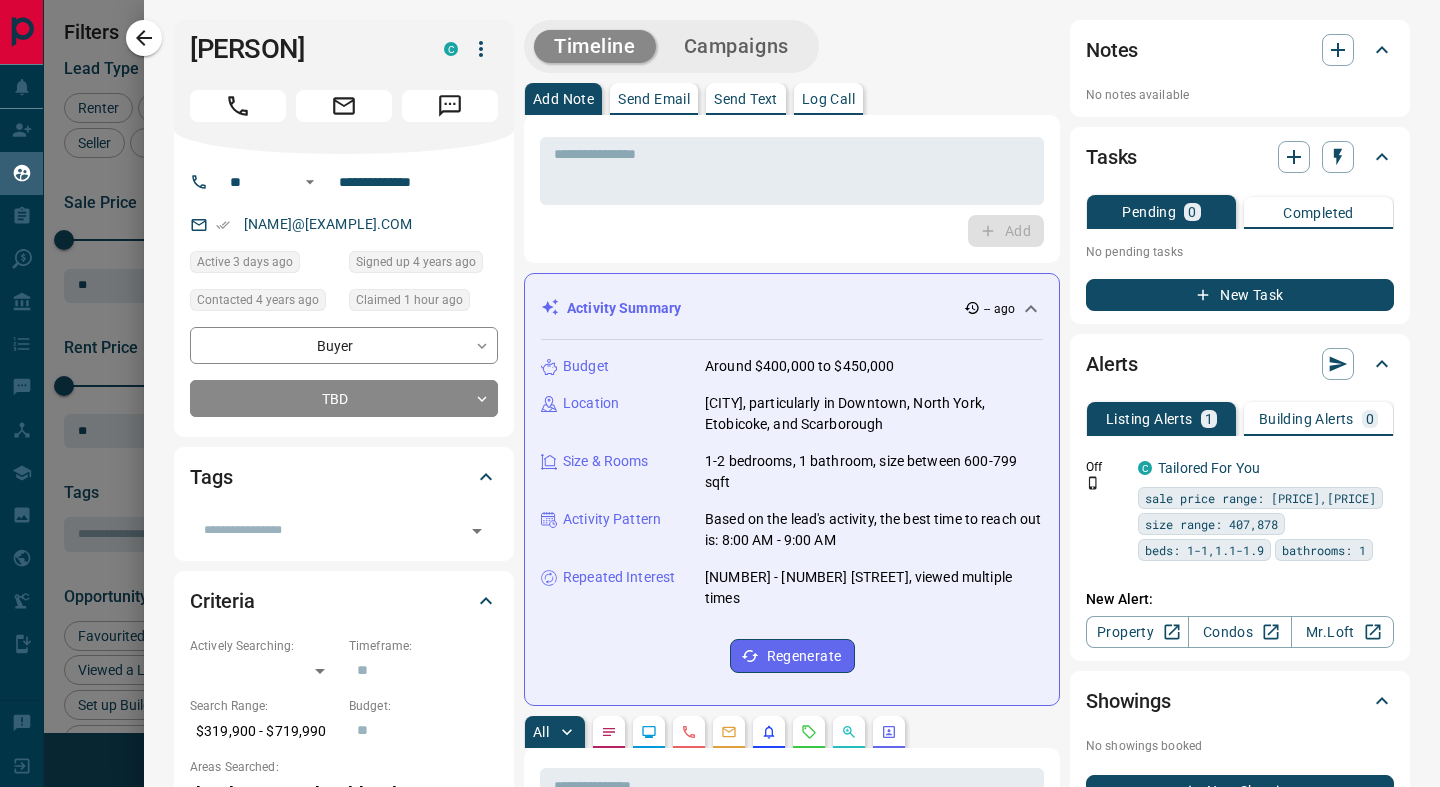 type on "**********" 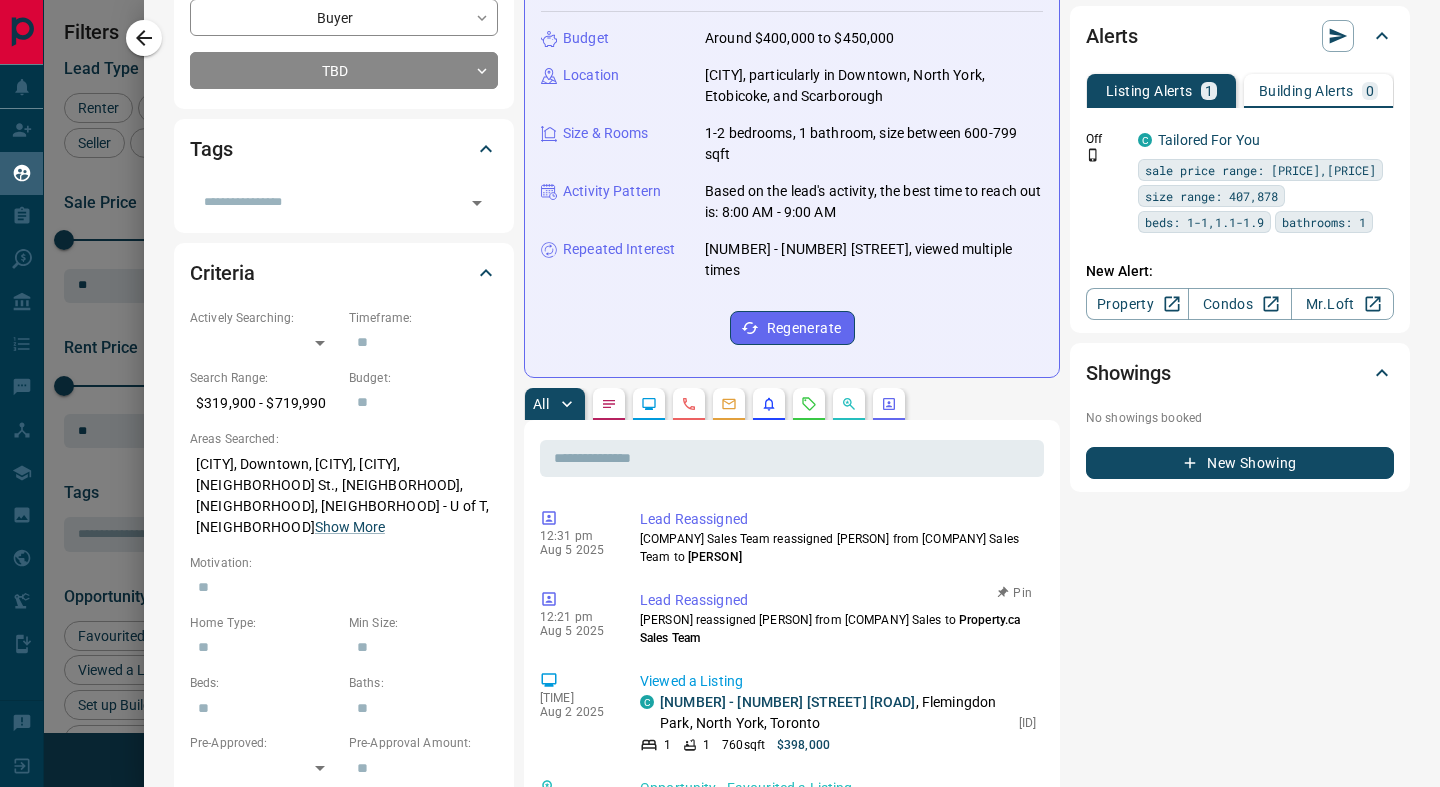 scroll, scrollTop: 343, scrollLeft: 0, axis: vertical 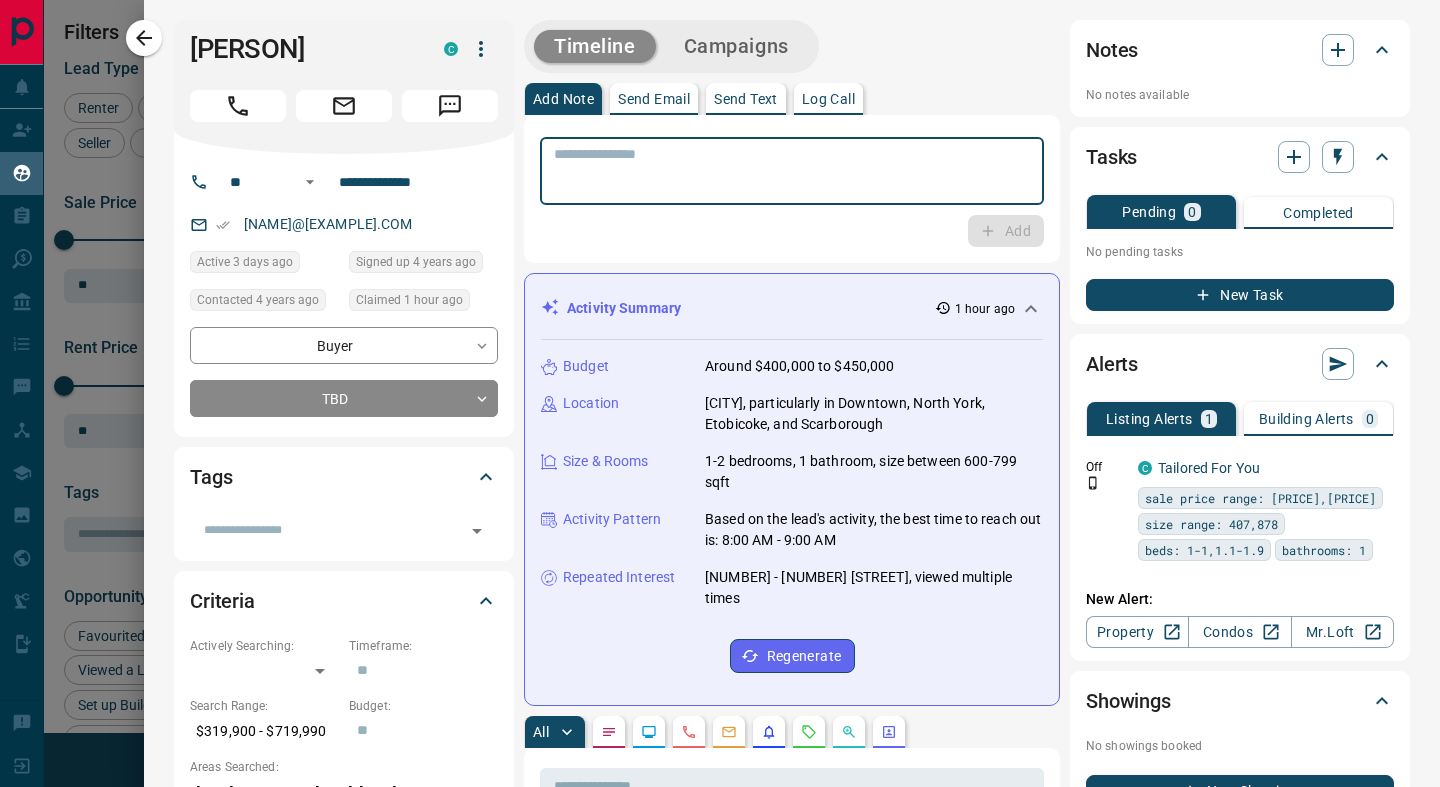 click at bounding box center (792, 171) 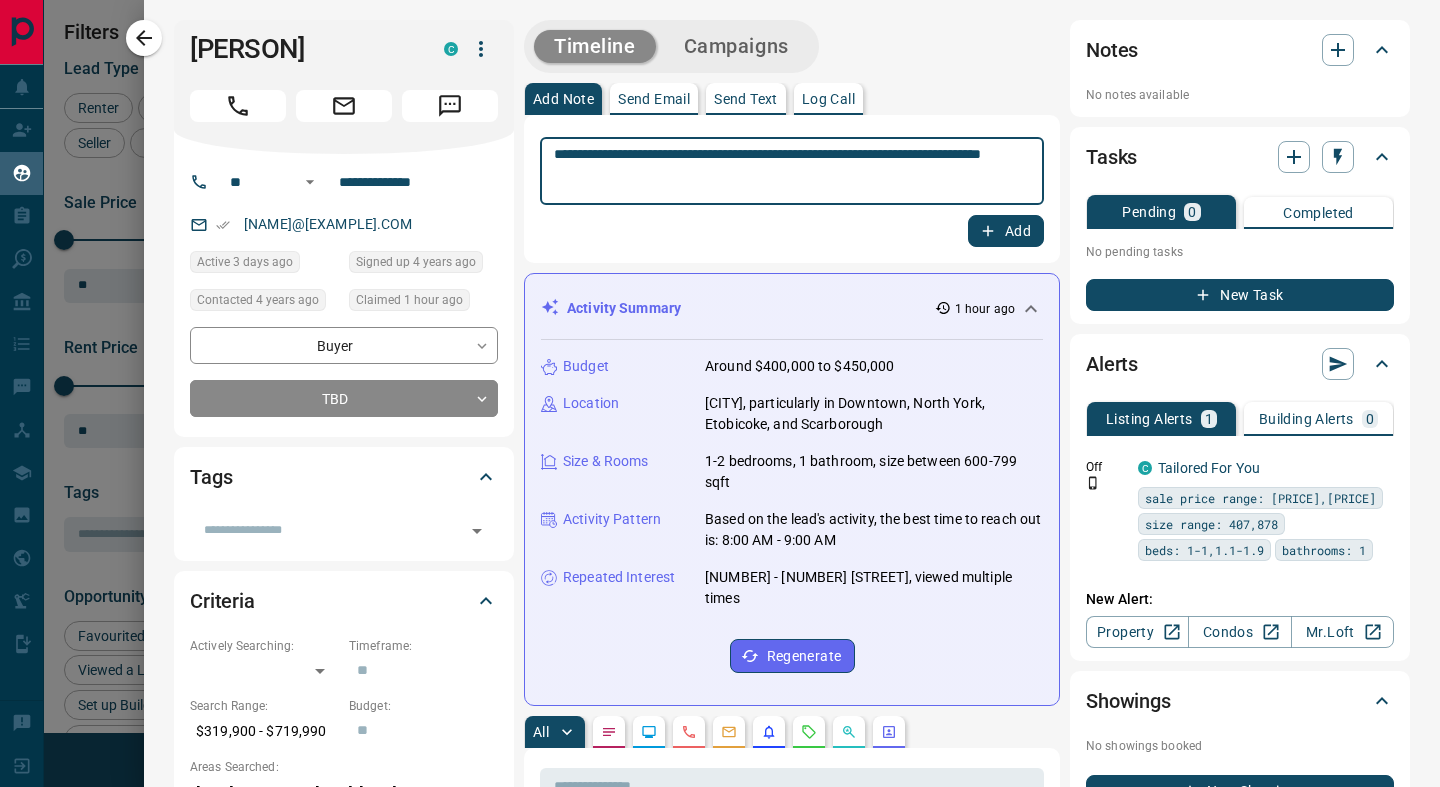 click on "**********" at bounding box center (792, 171) 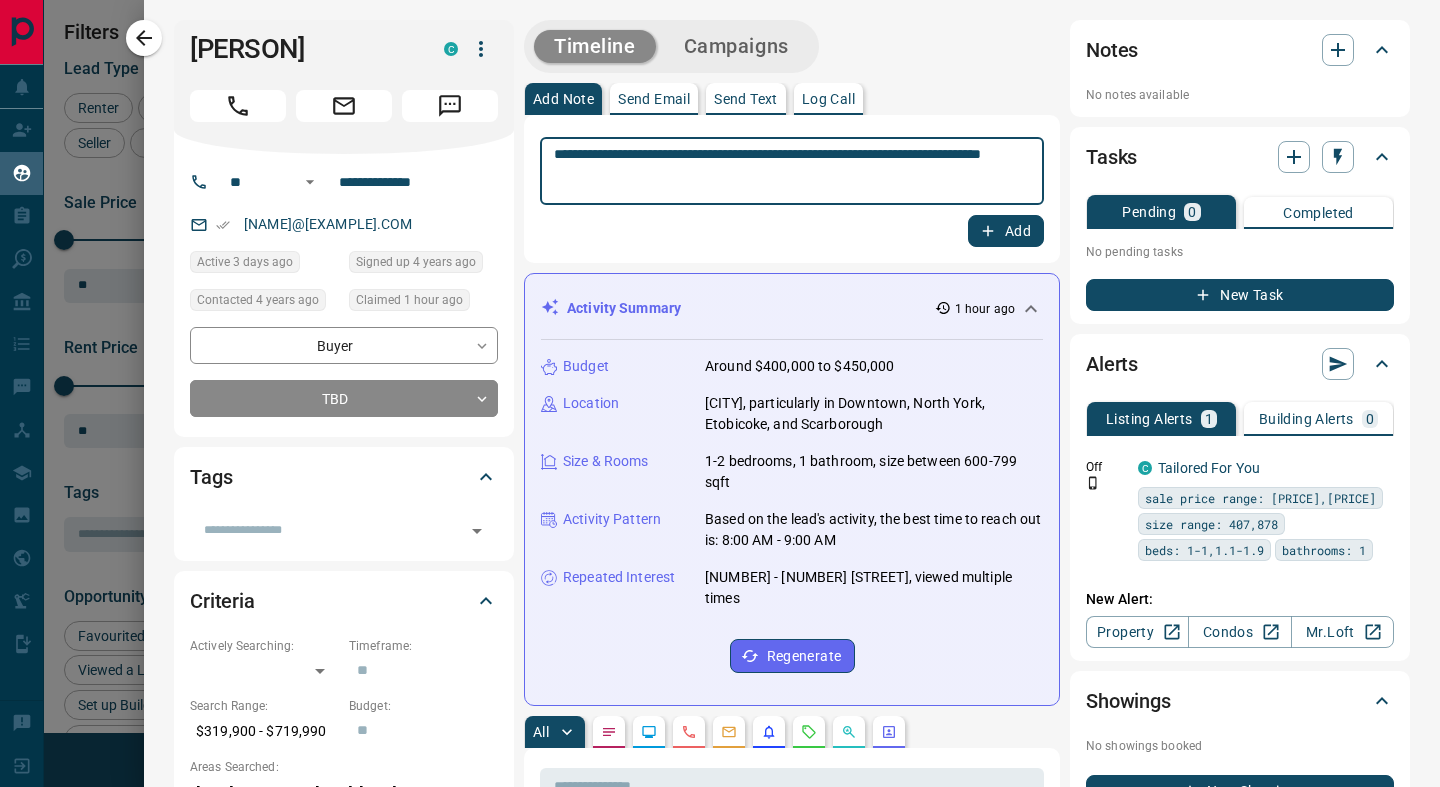 type on "**********" 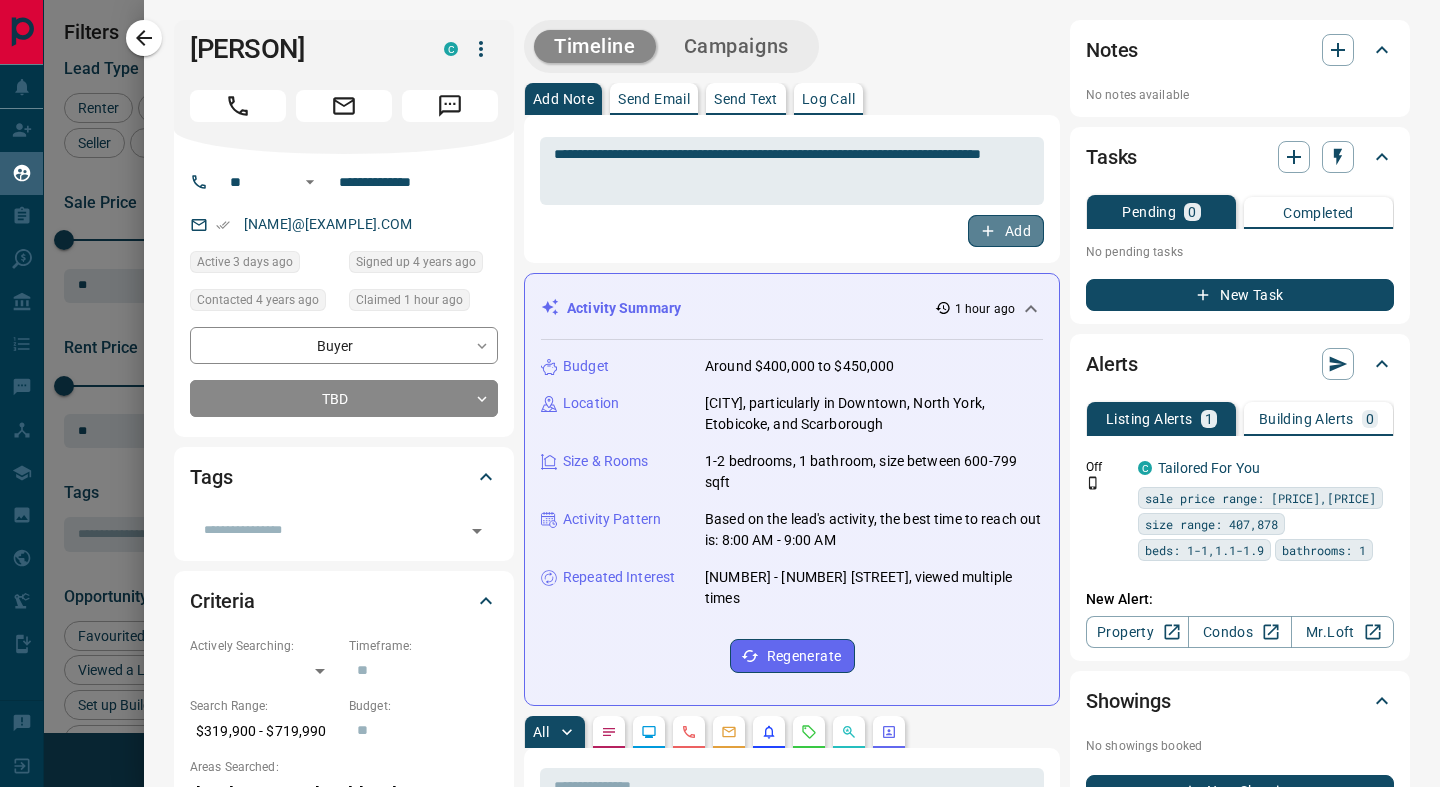 click on "Add" at bounding box center [1006, 231] 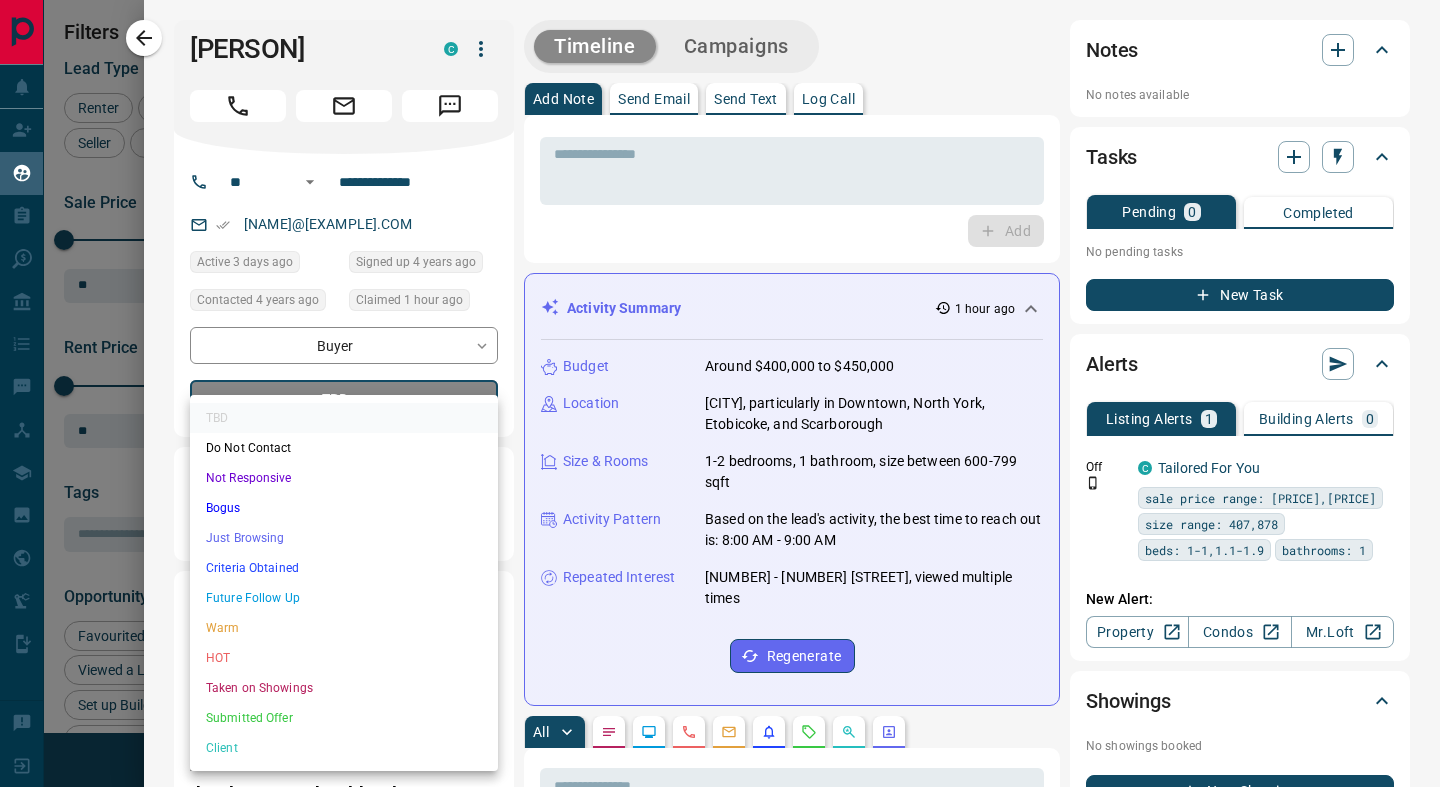 click on "Lead Transfers Claim Leads My Leads Tasks Opportunities Deals Campaigns Messages Broker Bay Training Media Services Agent Resources Precon Worksheet Mobile Apps Disclosure Logout My Leads Filters 1 Manage Tabs New Lead All 775 TBD 334 Do Not Contact - Not Responsive 22 Bogus 37 Just Browsing 84 Criteria Obtained 91 Future Follow Up 62 Warm 57 HOT 62 Taken on Showings 6 Submitted Offer - Client 20 Name Details Last Active Claimed Date Status Tags [FIRST] [LAST] Buyer C [PRICE] - [PRICE] [CITY], [CITY] [DAYS] ago Contacted [YEARS] ago [MINUTES] ago Signed up [YEARS] ago TBD ISR Lead + [FIRST] [LAST] Buyer C [PRICE] - [PRICE] [CITY], [CITY] [HOURS] ago [MINUTES] ago Signed up [HOURS] ago TBD + [FIRST] [LAST] Buyer C [PRICE] - [PRICE] [CITY], [CITY] [DAYS] ago Active Offer Request Contacted [YEARS] ago [HOURS] ago Signed up [YEARS] ago Future Follow Up ISR Lead ISR Lead ISR Lead + [FIRST] [LAST] Buyer C [PRICE] - [PRICE] [CITY], [CITY], +2 [DAYS] ago Contacted [YEARS] ago [HOURS] ago Signed up [YEARS] ago TBD" at bounding box center (720, 381) 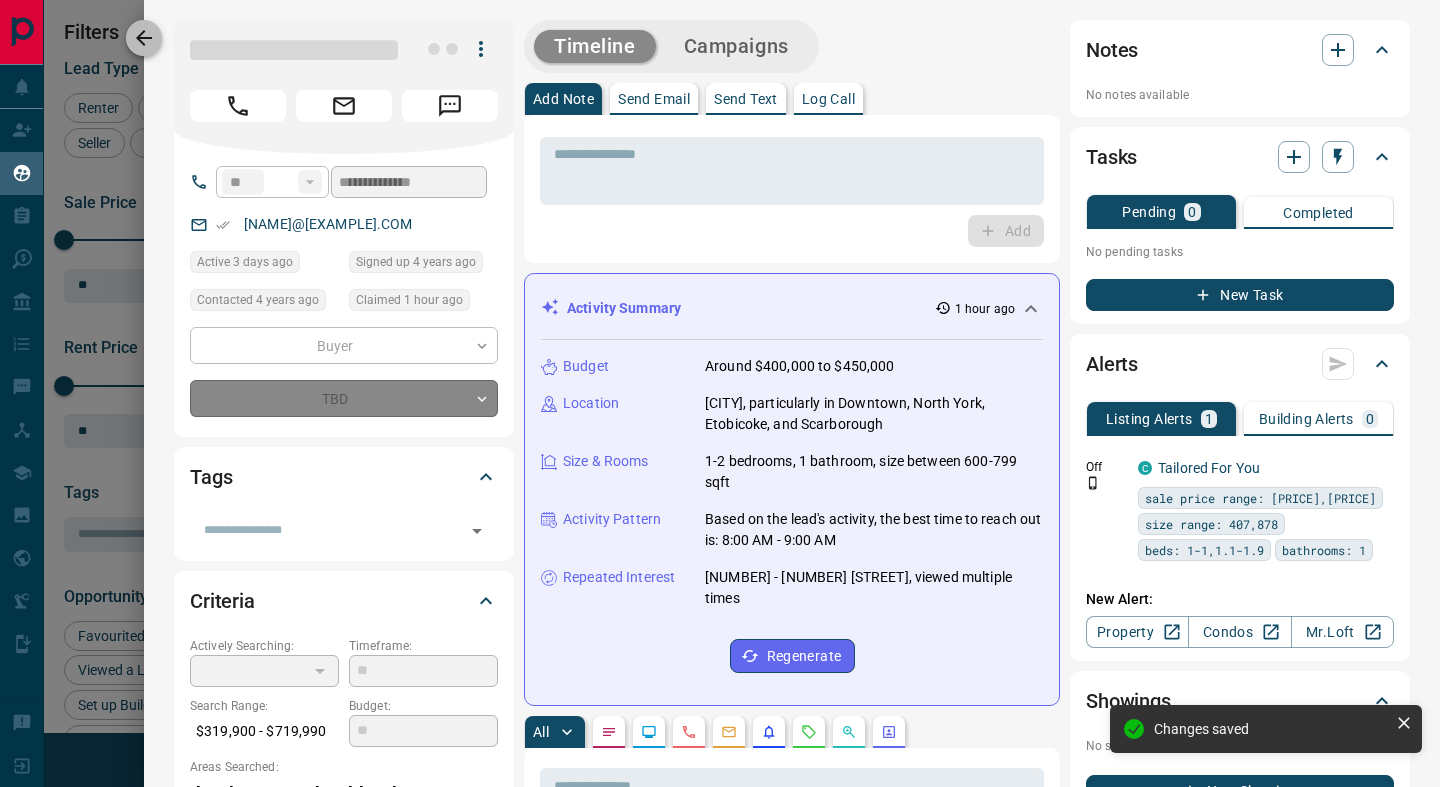 click 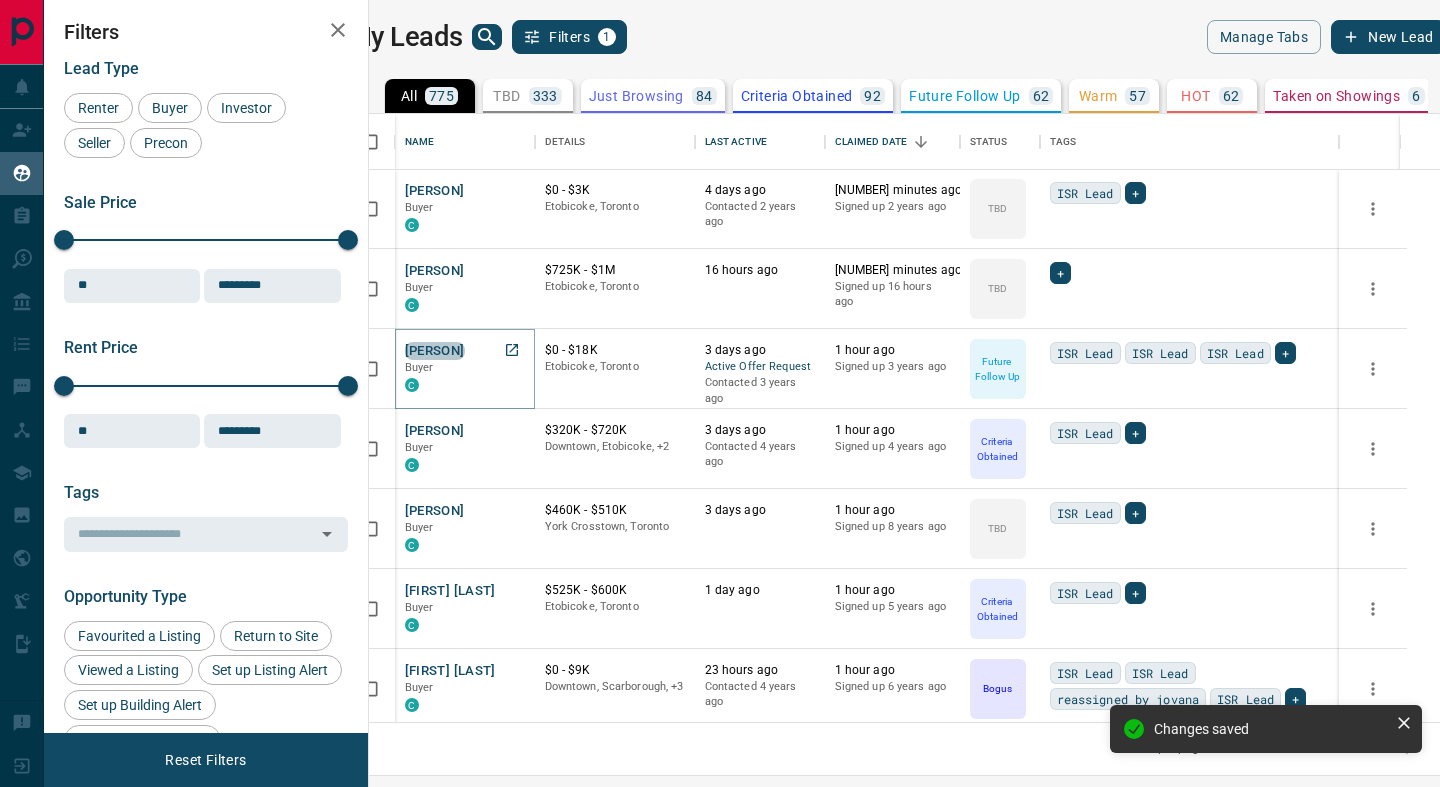 click on "[PERSON]" at bounding box center [435, 351] 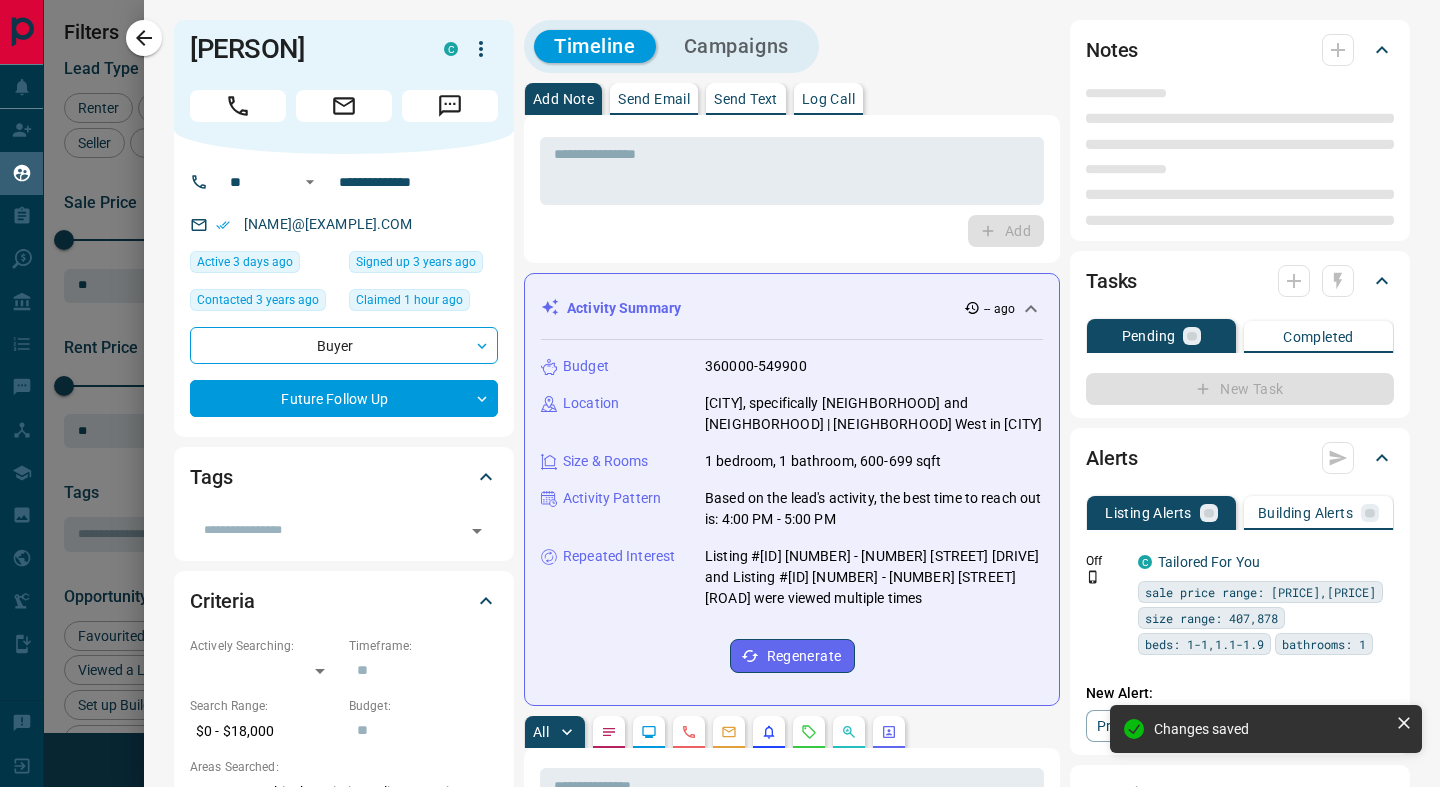 type on "**" 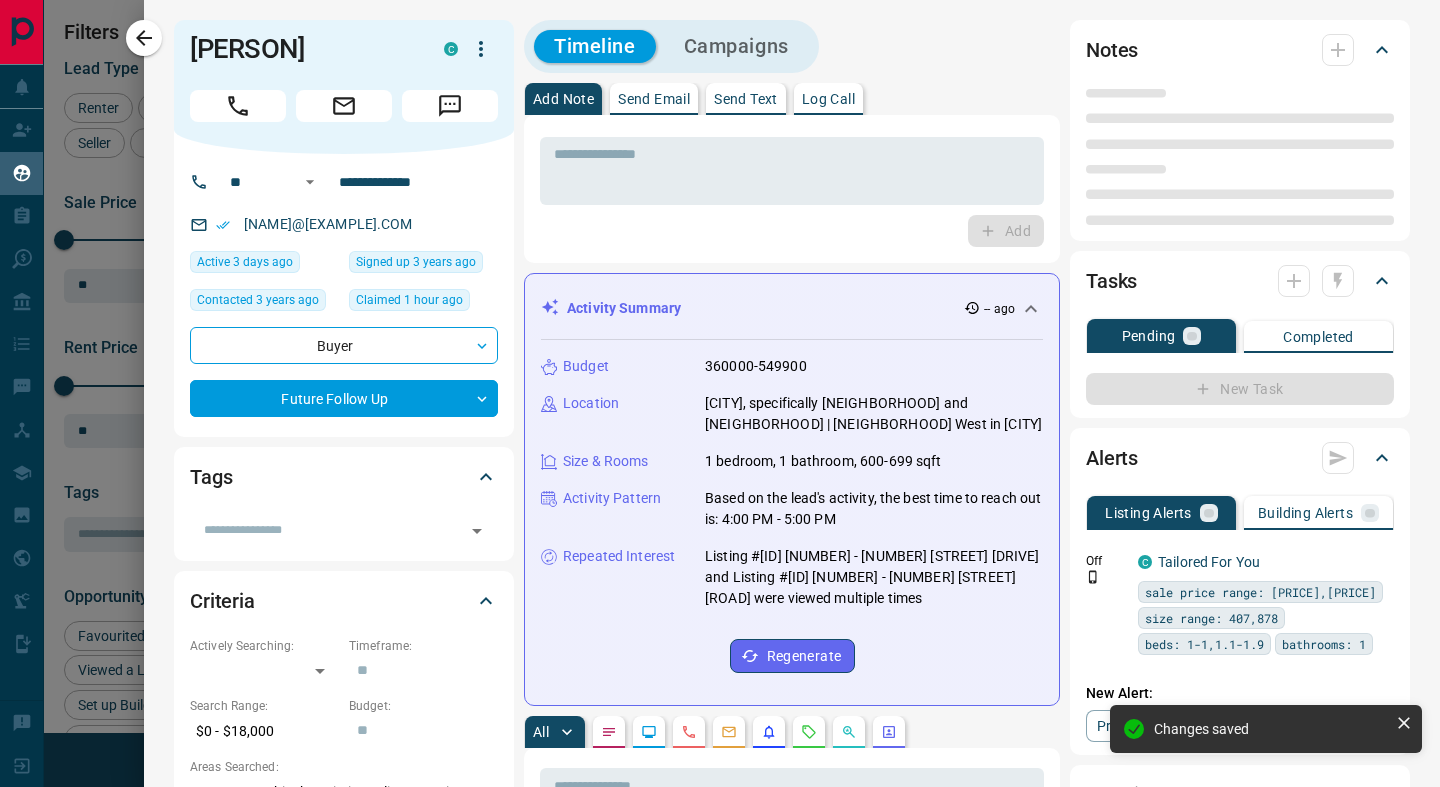 type on "**********" 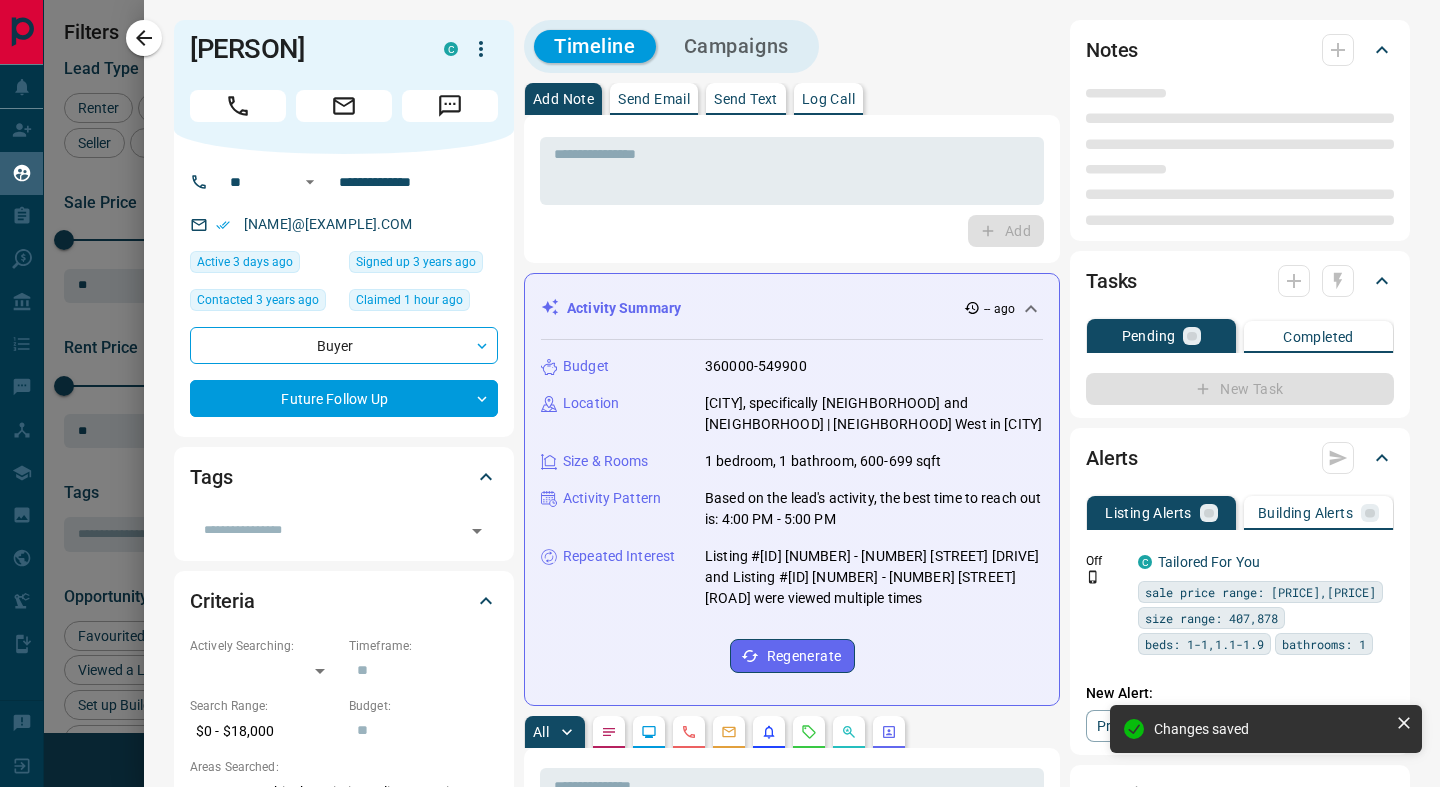type on "**********" 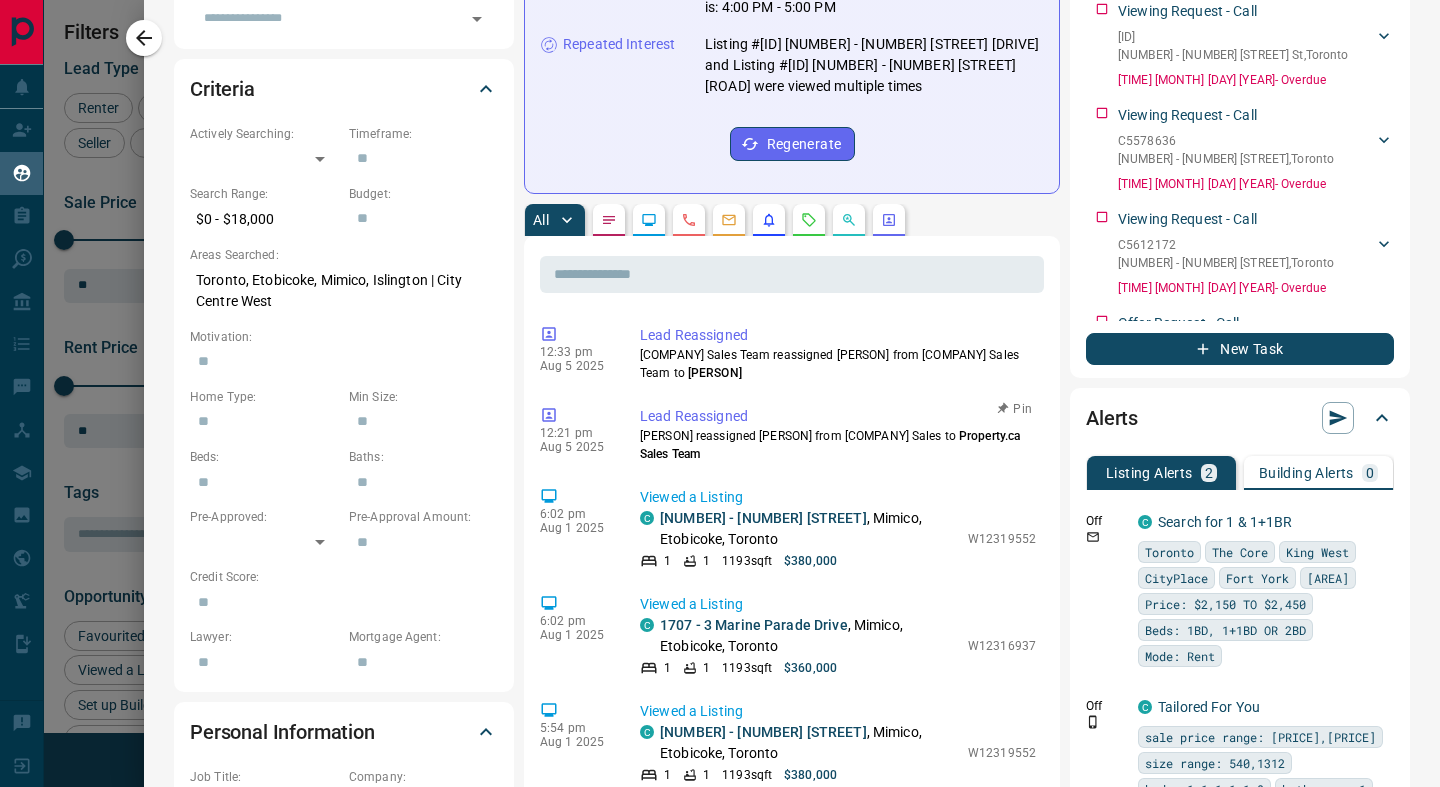 scroll, scrollTop: 538, scrollLeft: 0, axis: vertical 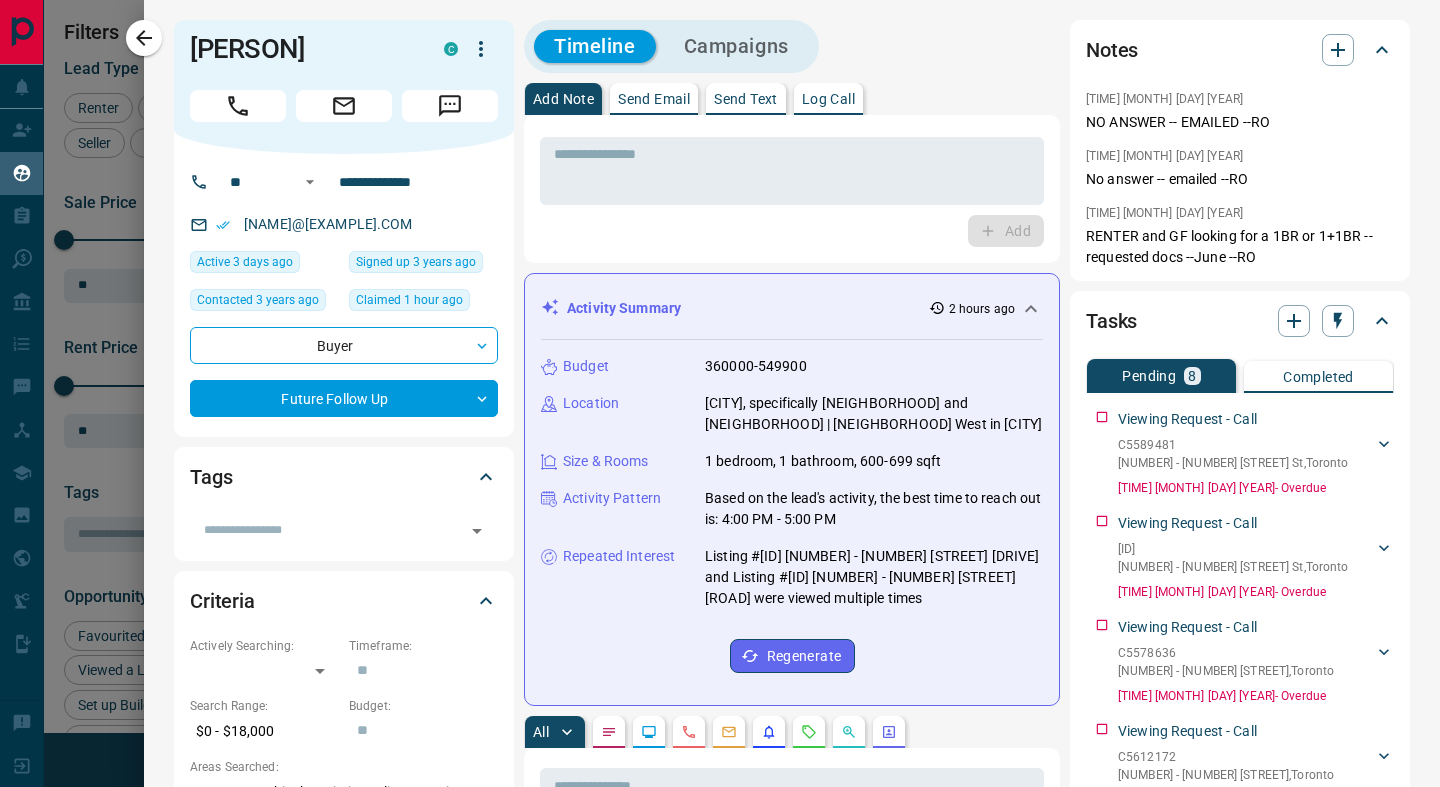 type 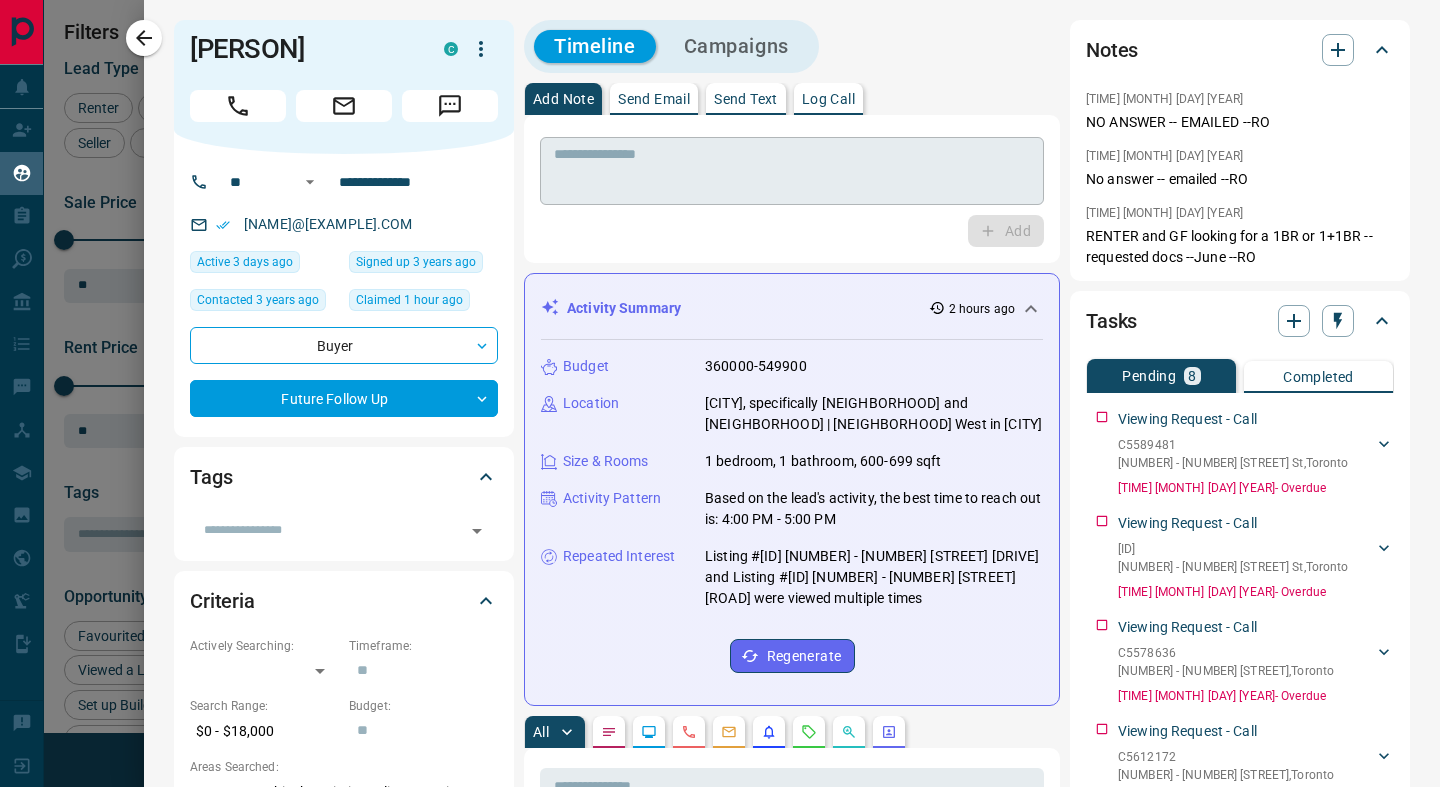 click at bounding box center [792, 171] 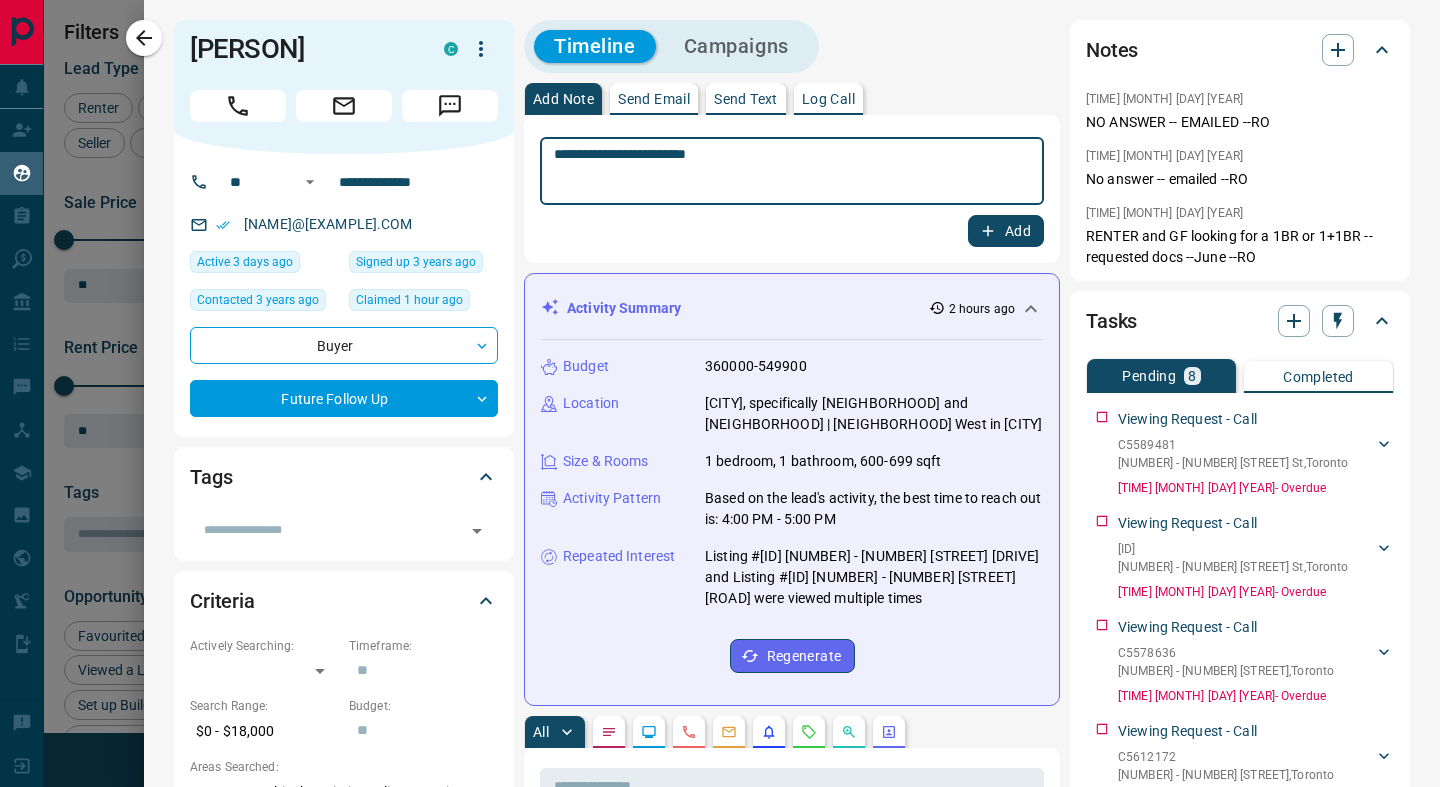 click on "**********" at bounding box center (792, 171) 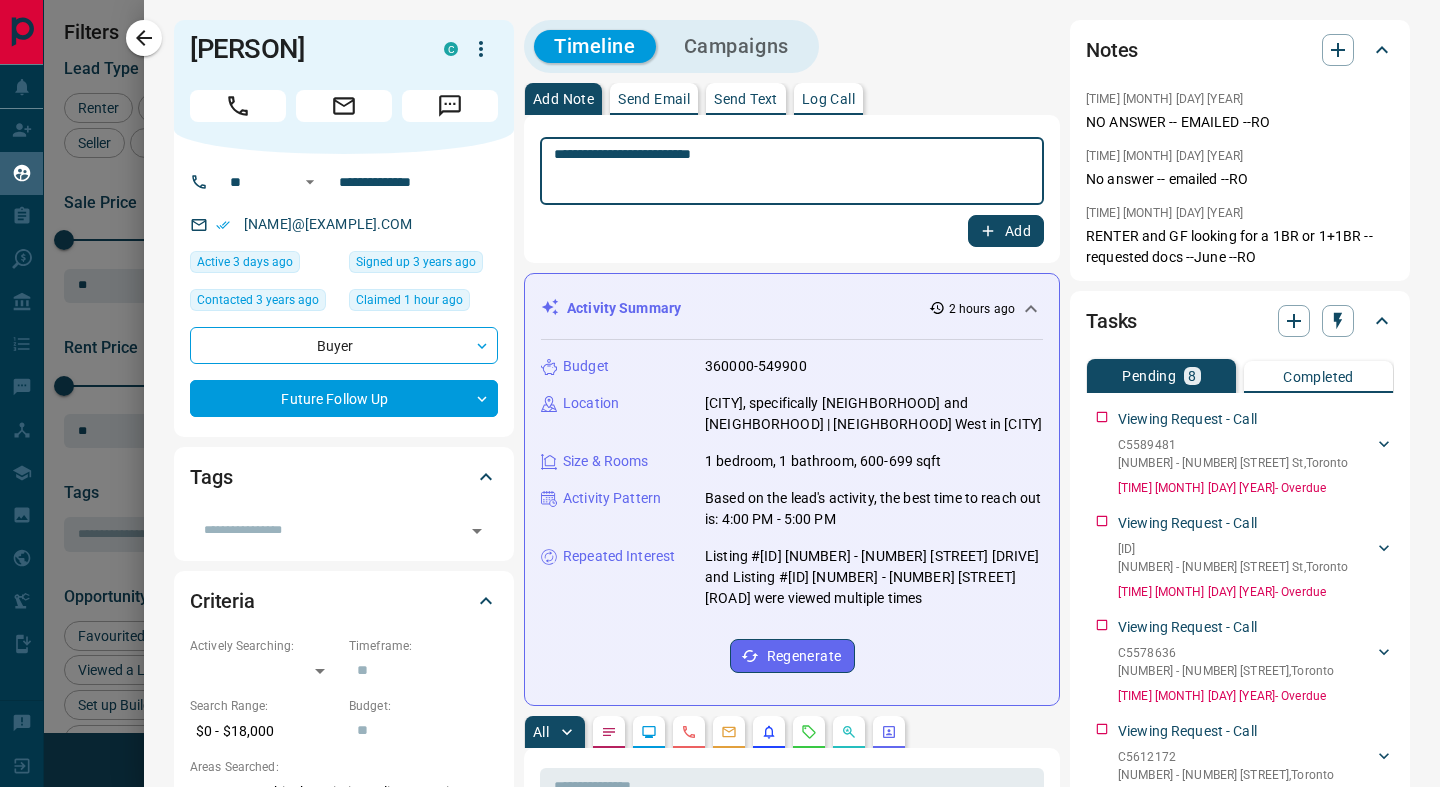 click on "**********" at bounding box center (792, 171) 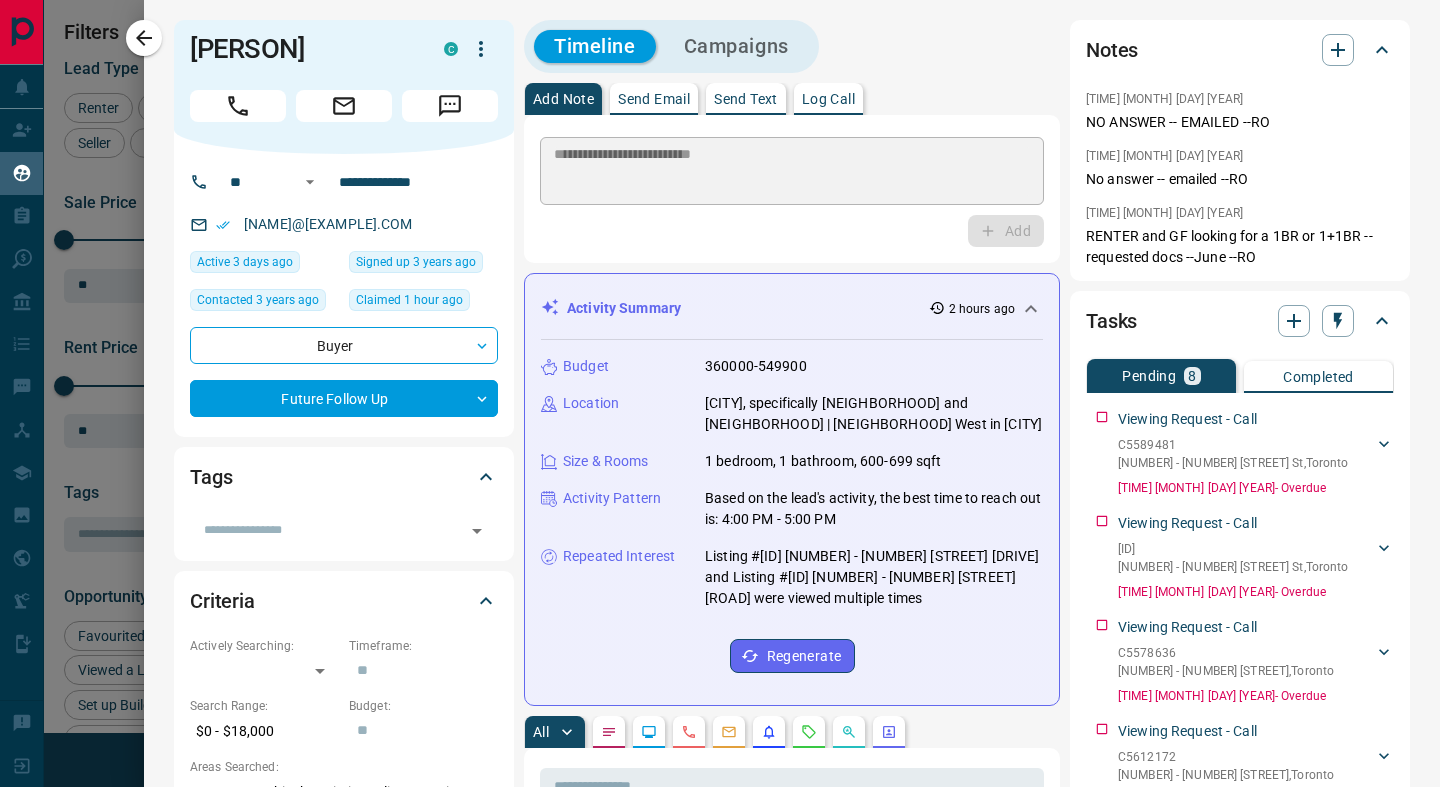 type 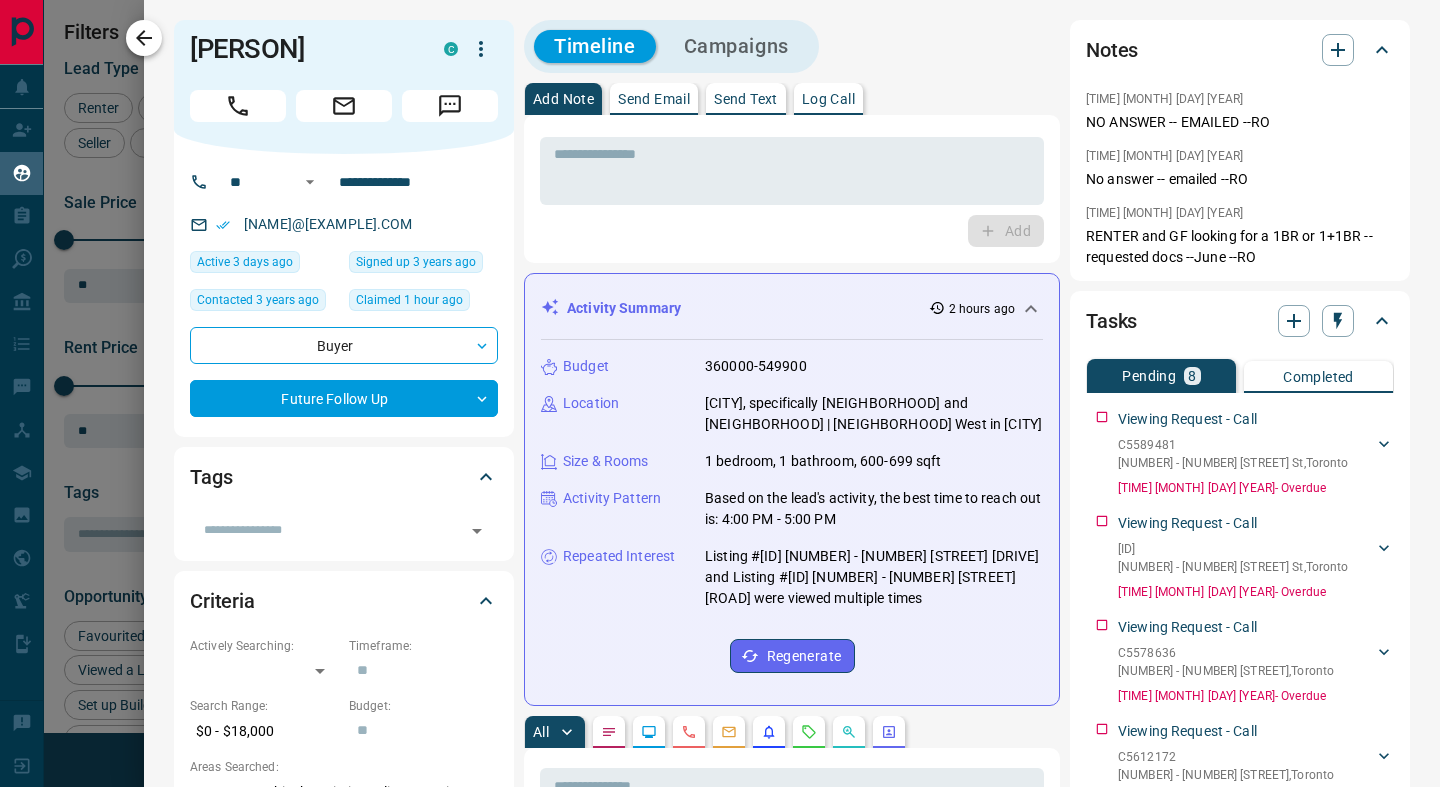 click 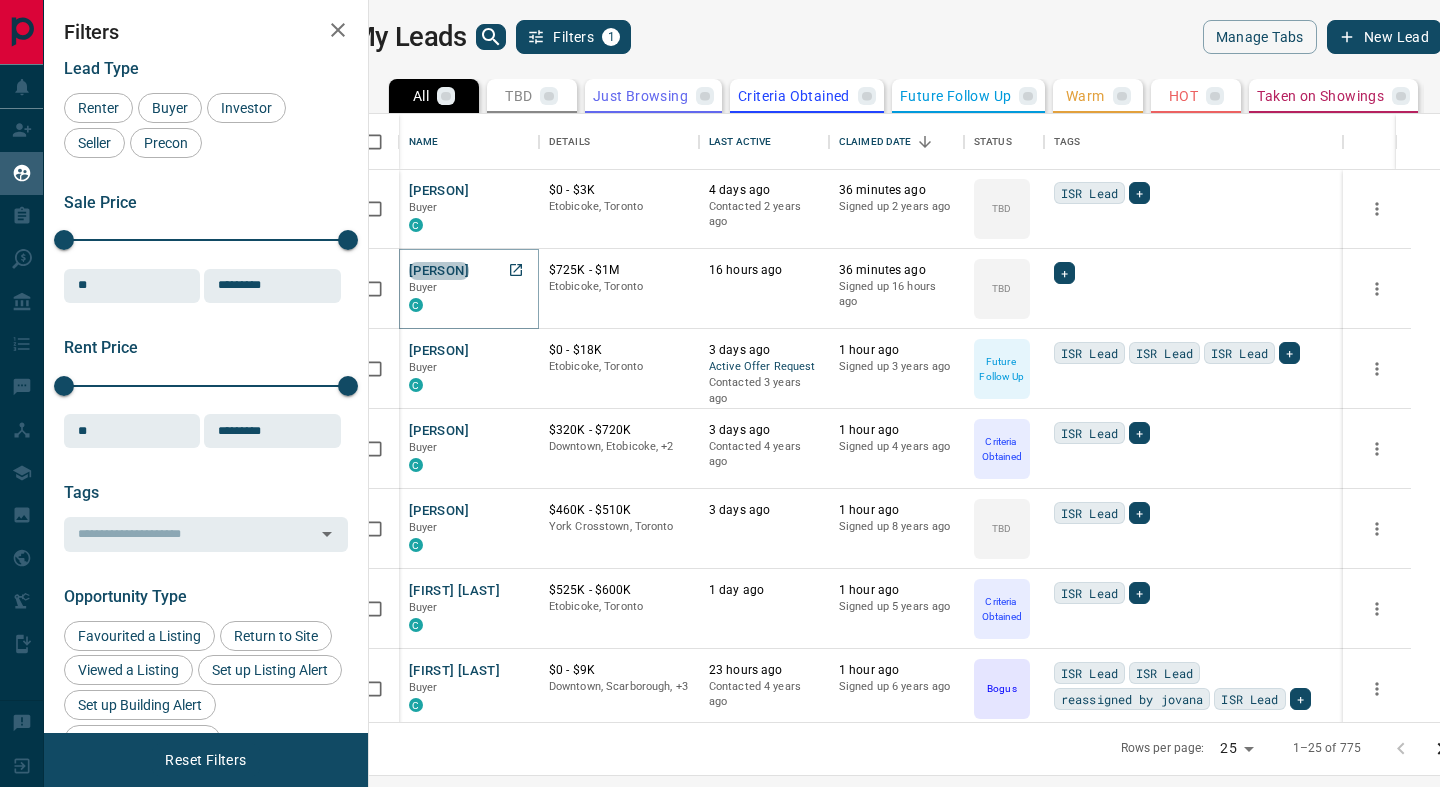 click on "[PERSON]" at bounding box center (439, 271) 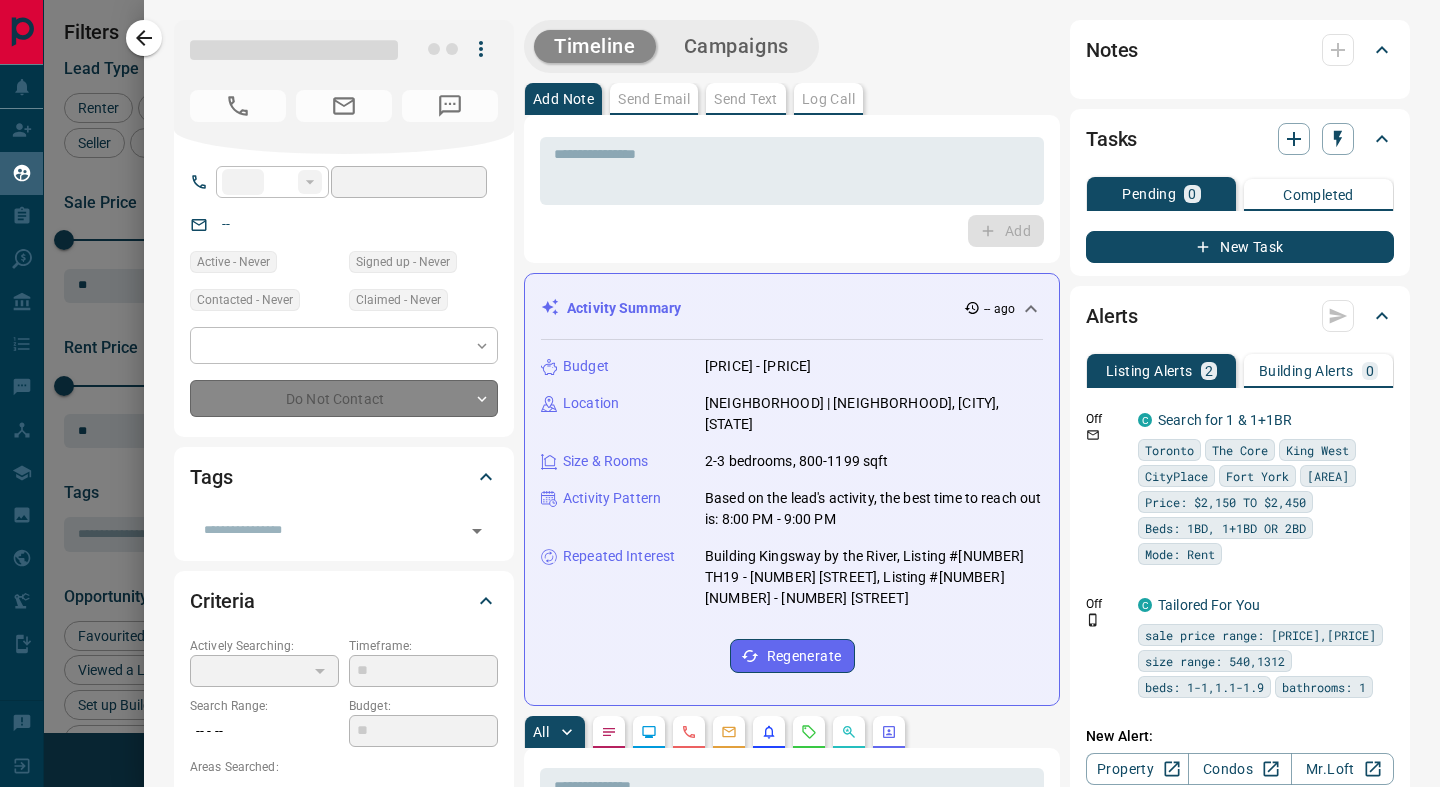 type on "**" 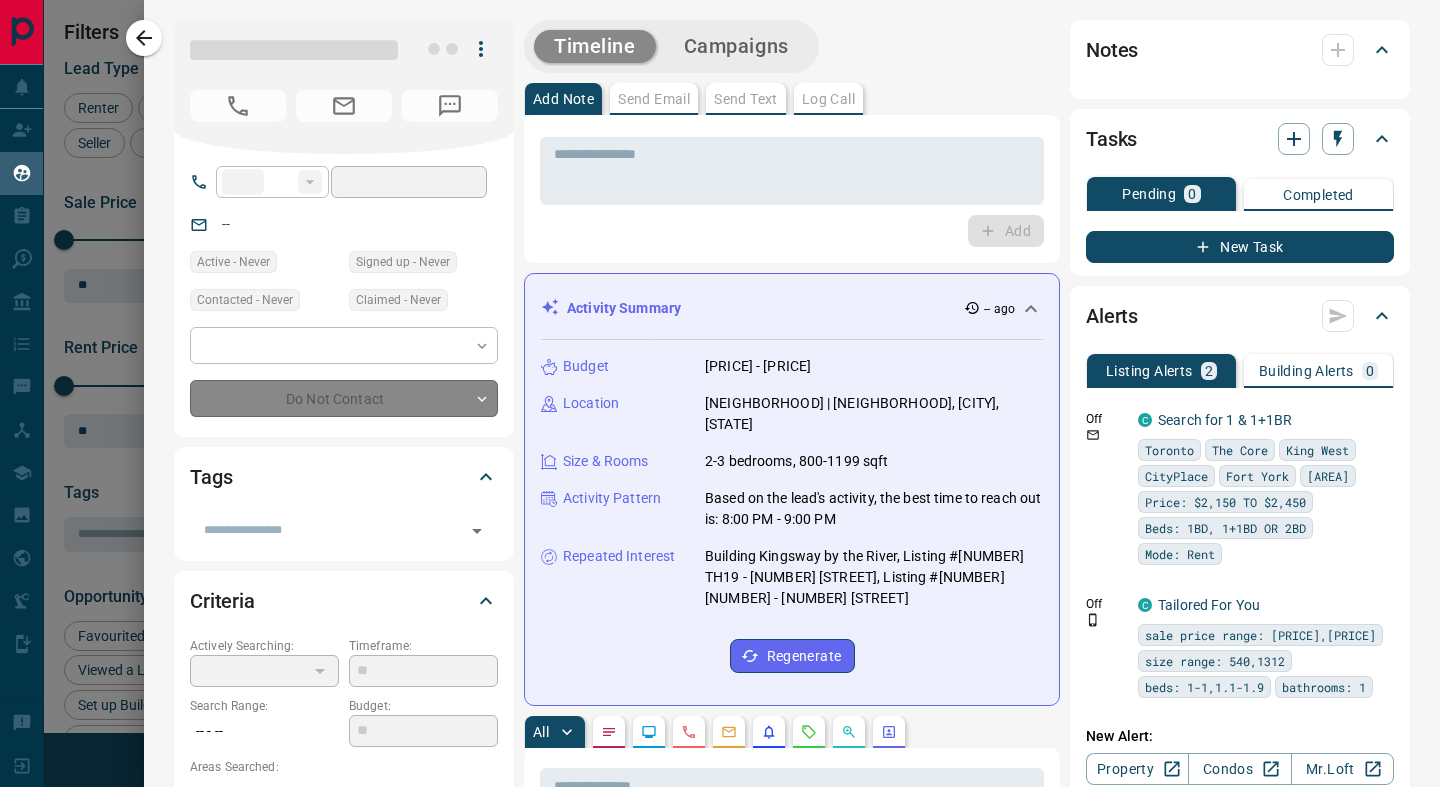 type on "**********" 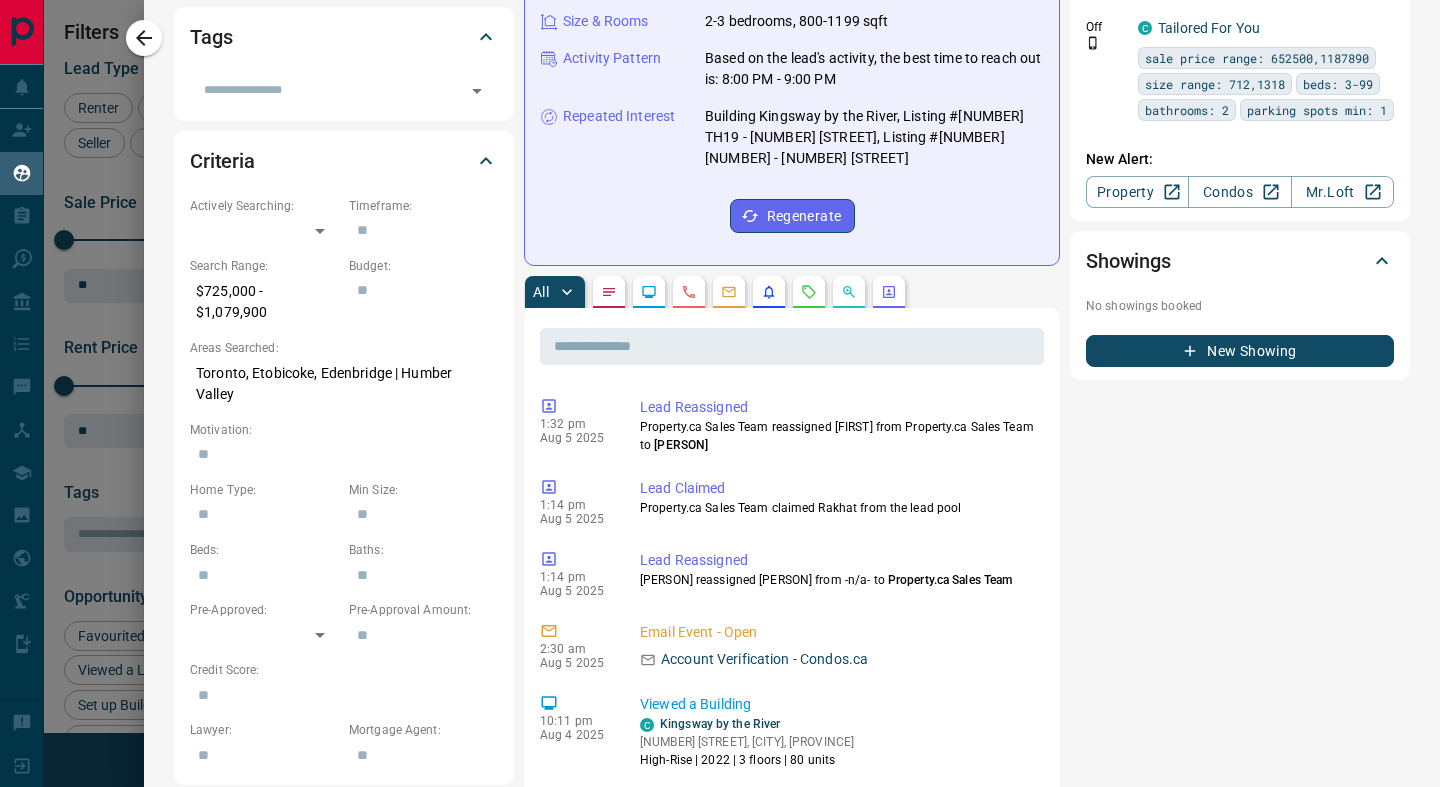 scroll, scrollTop: 449, scrollLeft: 0, axis: vertical 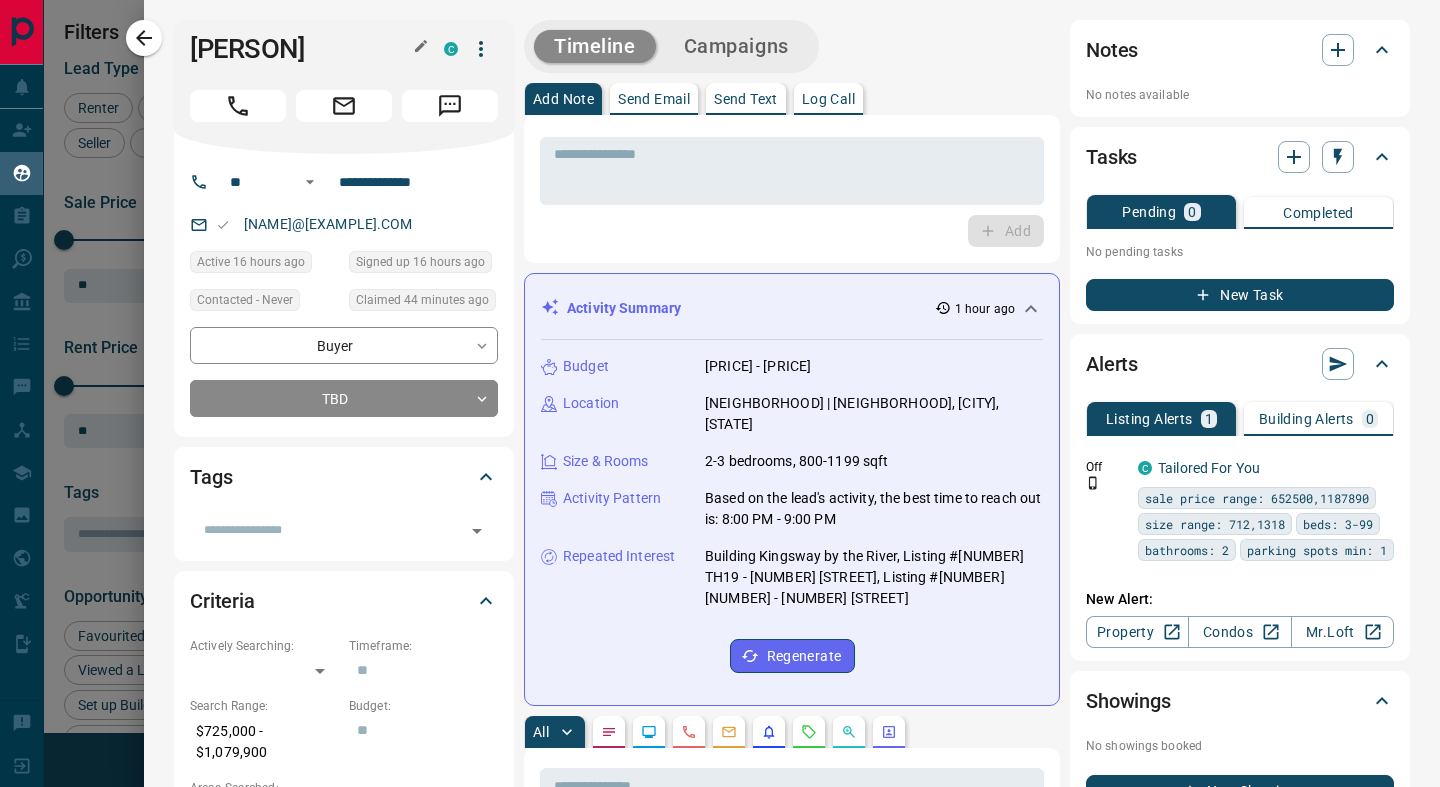 drag, startPoint x: 408, startPoint y: 86, endPoint x: 189, endPoint y: 48, distance: 222.27235 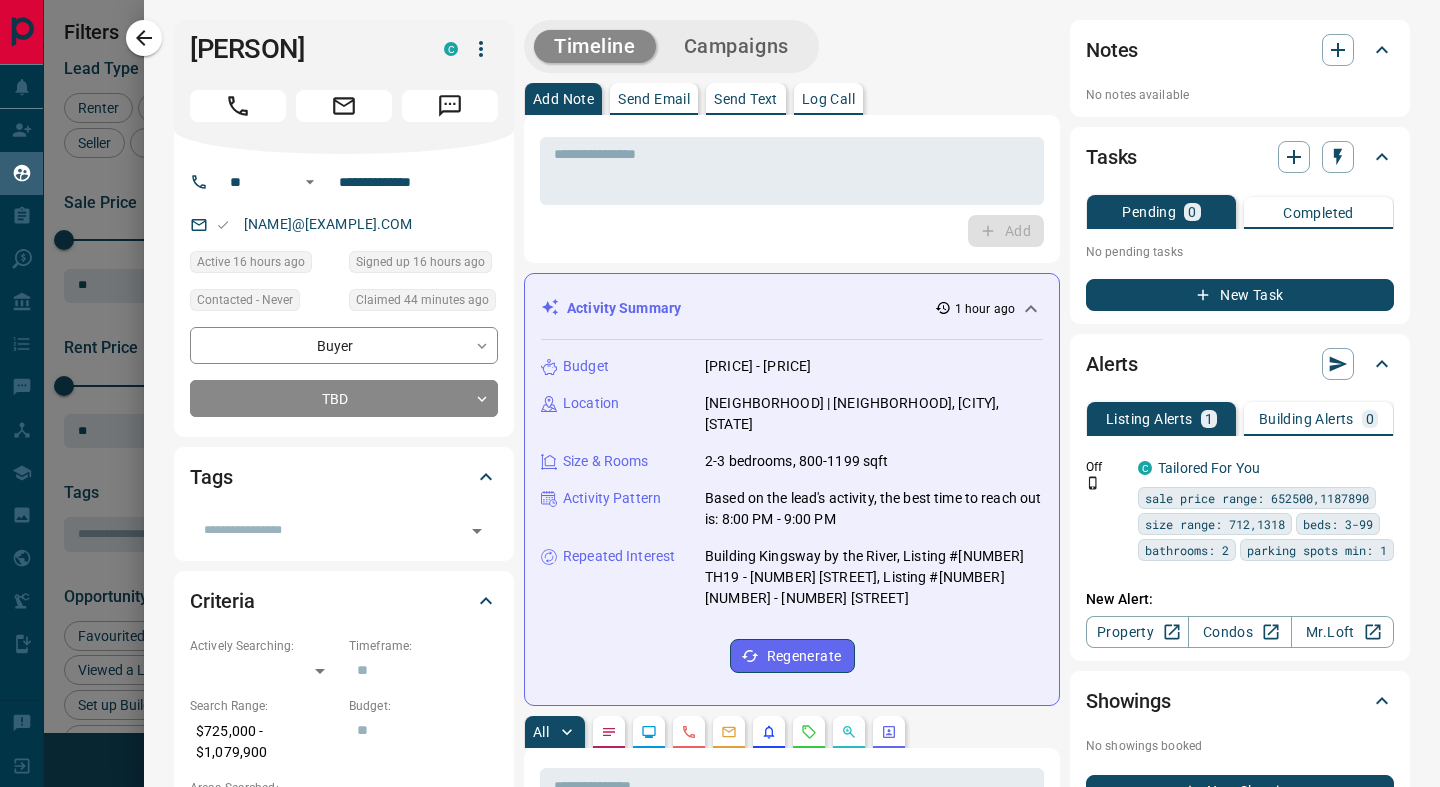 copy on "[PERSON]" 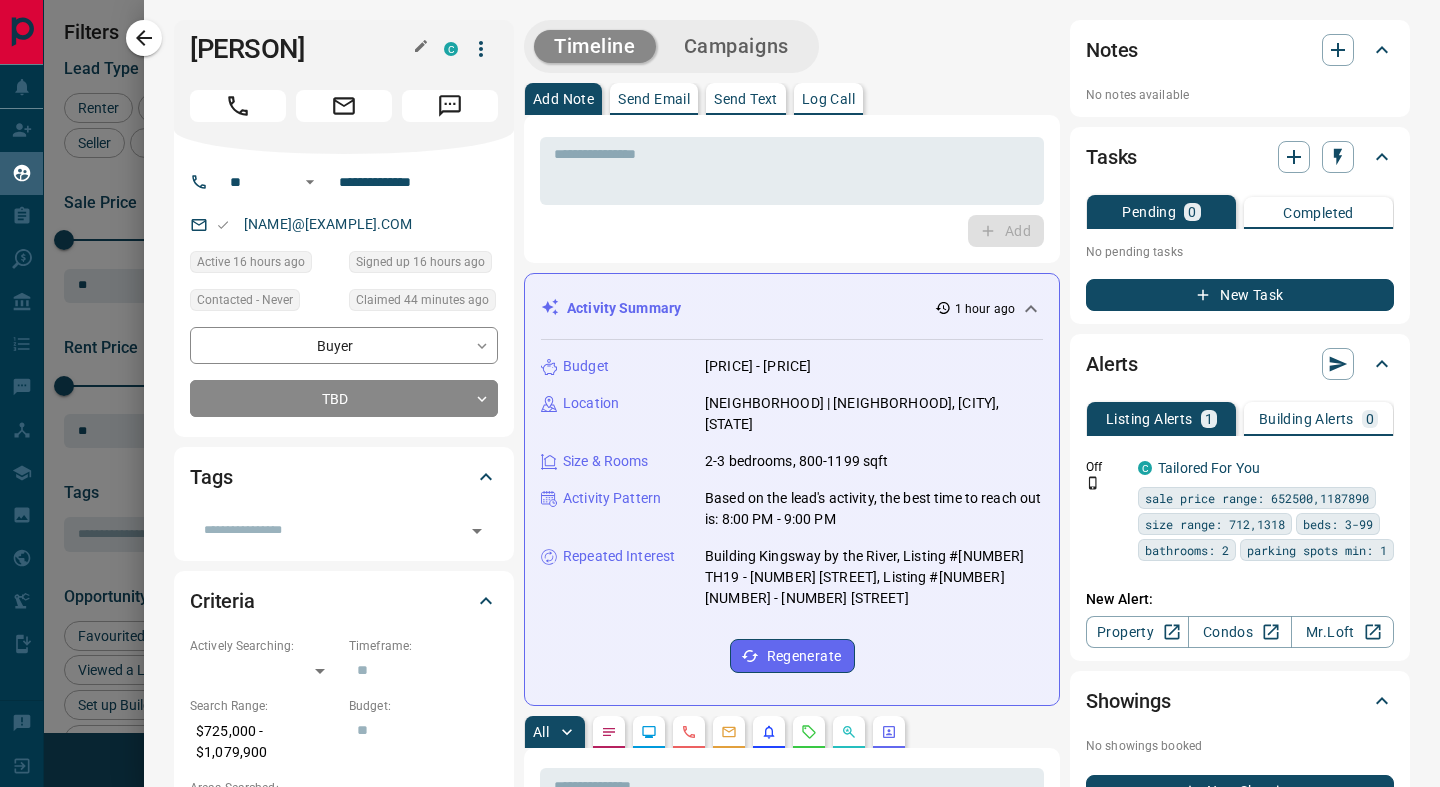 click 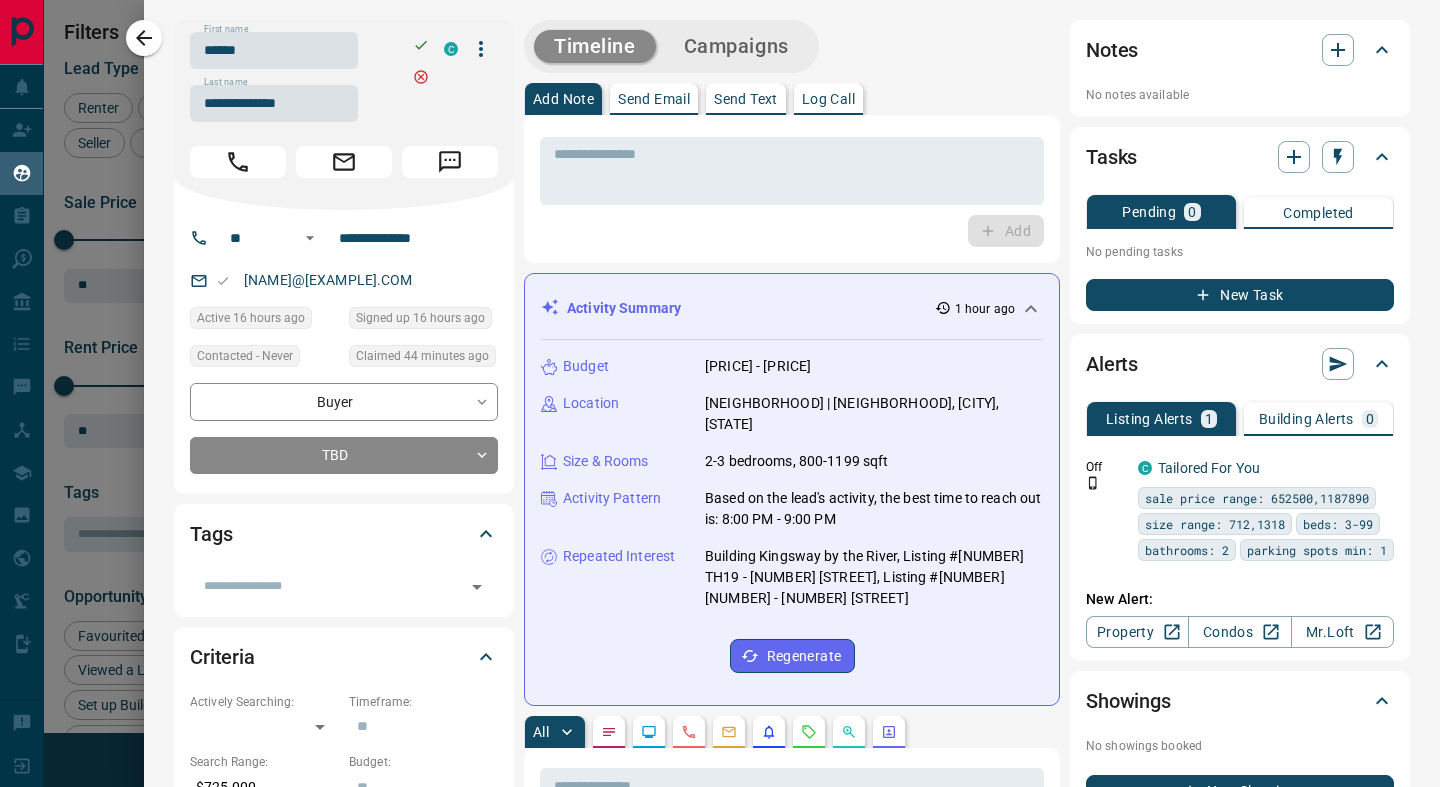click on "**********" at bounding box center (344, 77) 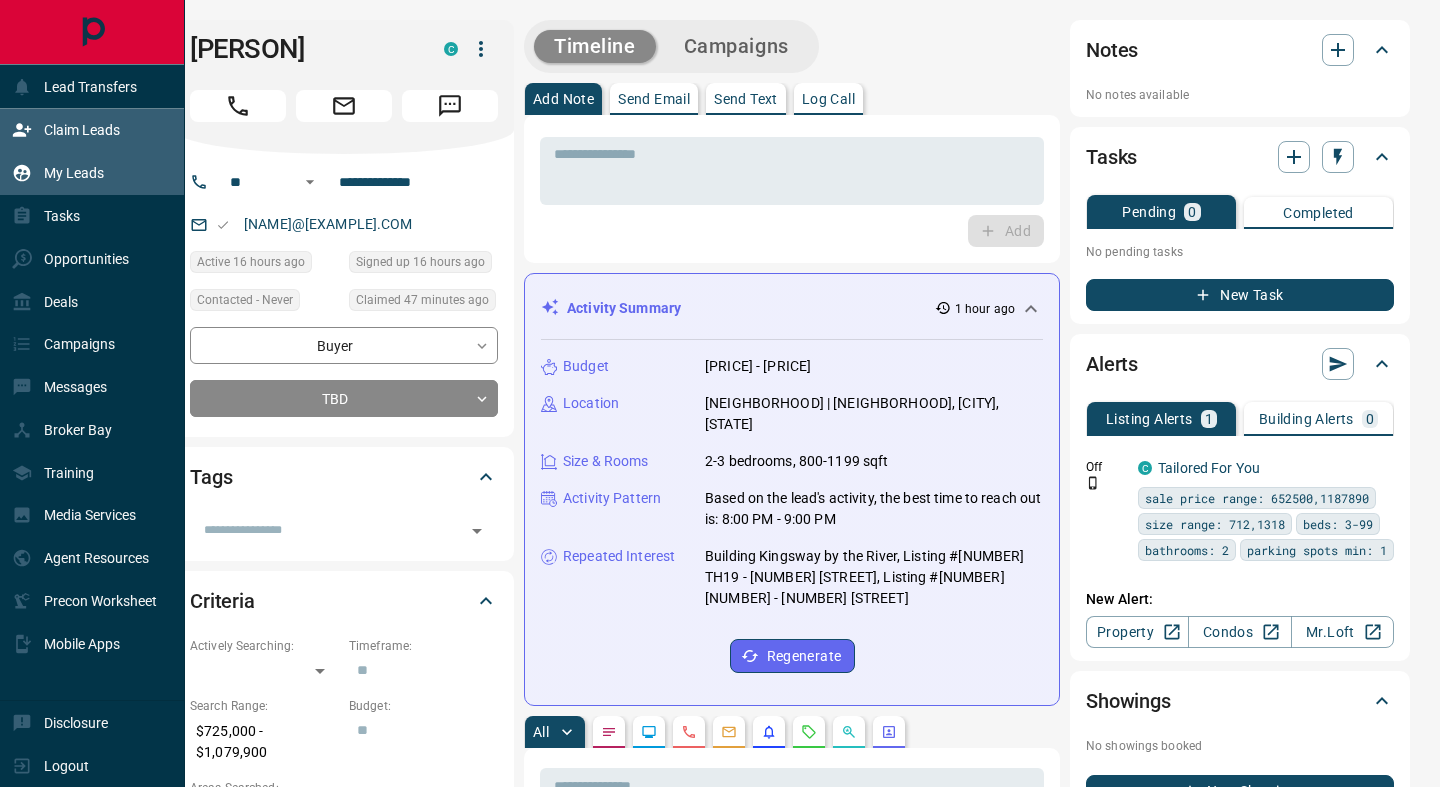 click 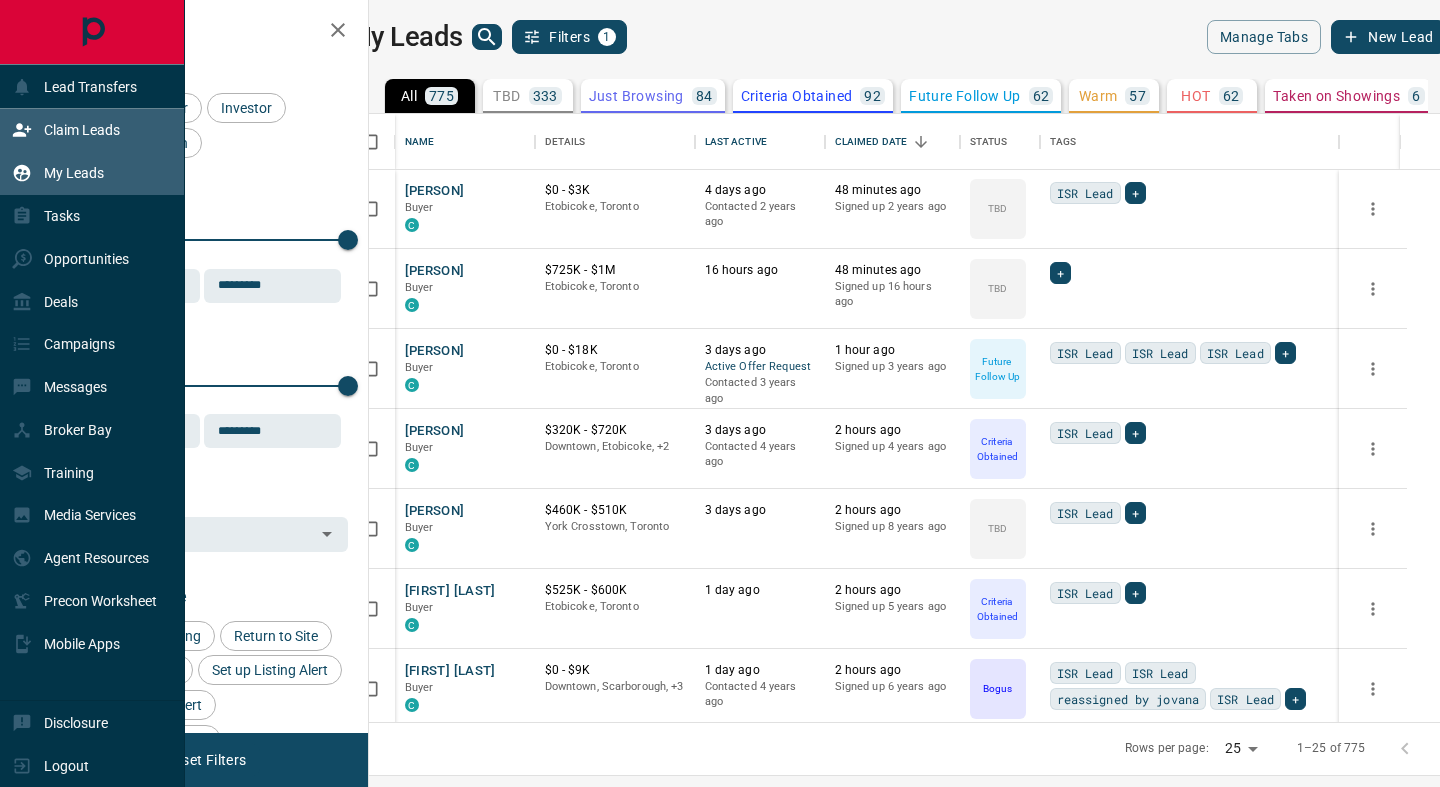 click on "Claim Leads" at bounding box center [66, 130] 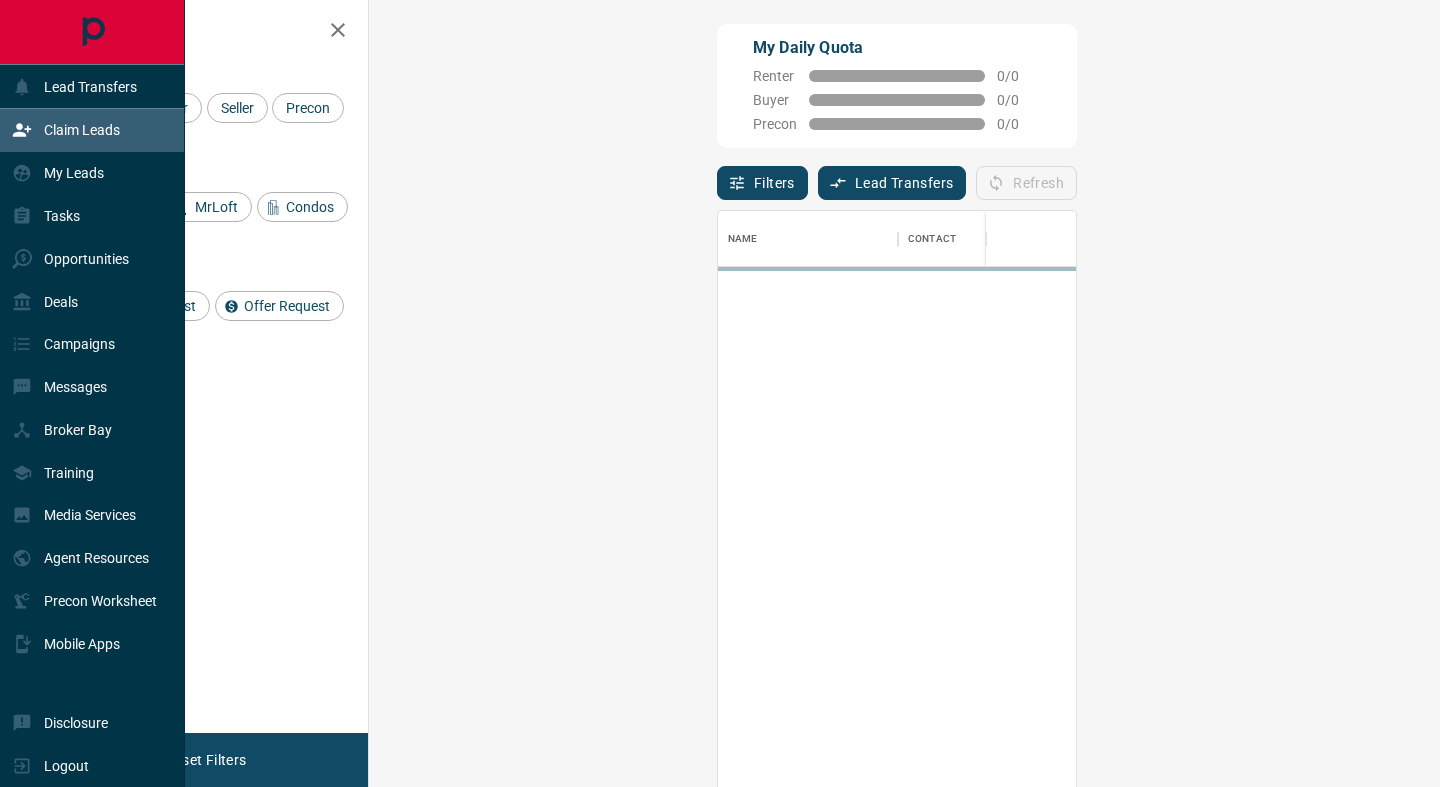 scroll, scrollTop: 1, scrollLeft: 1, axis: both 